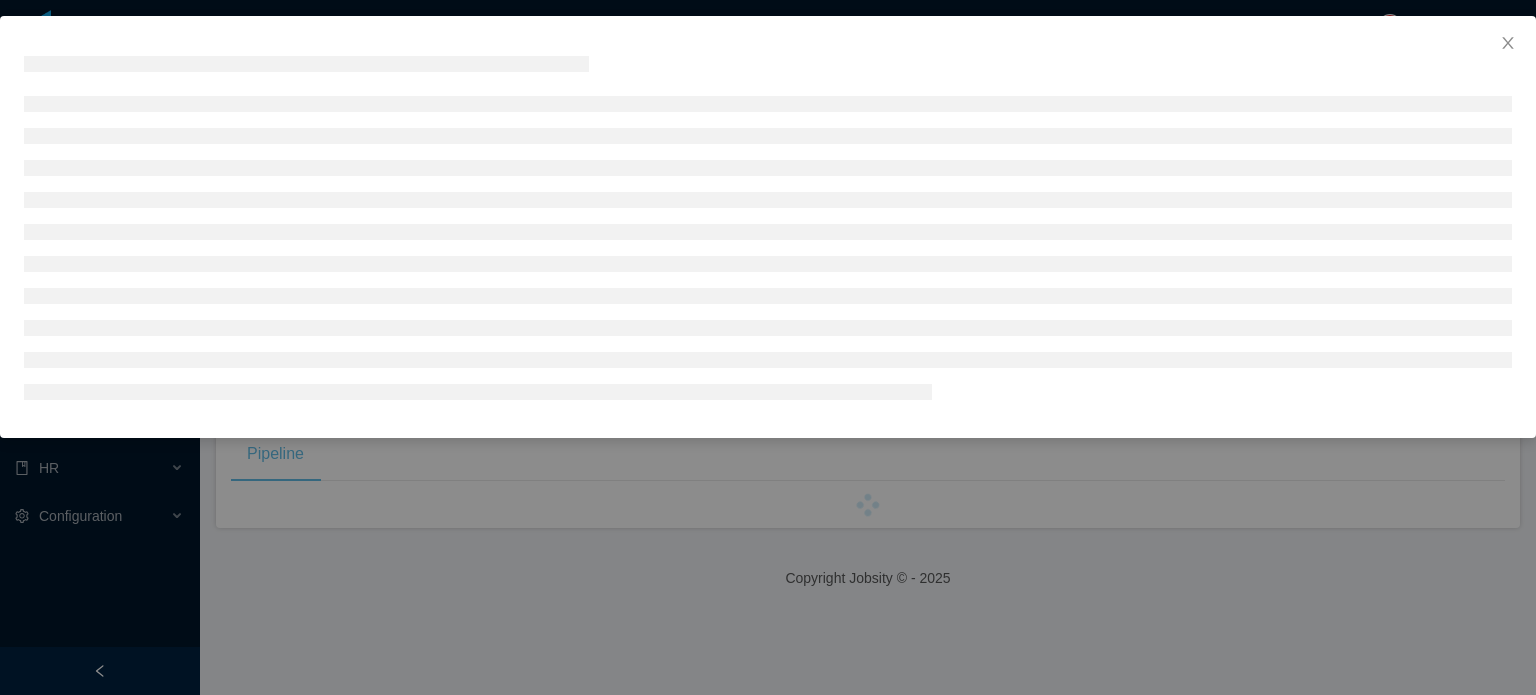 scroll, scrollTop: 0, scrollLeft: 0, axis: both 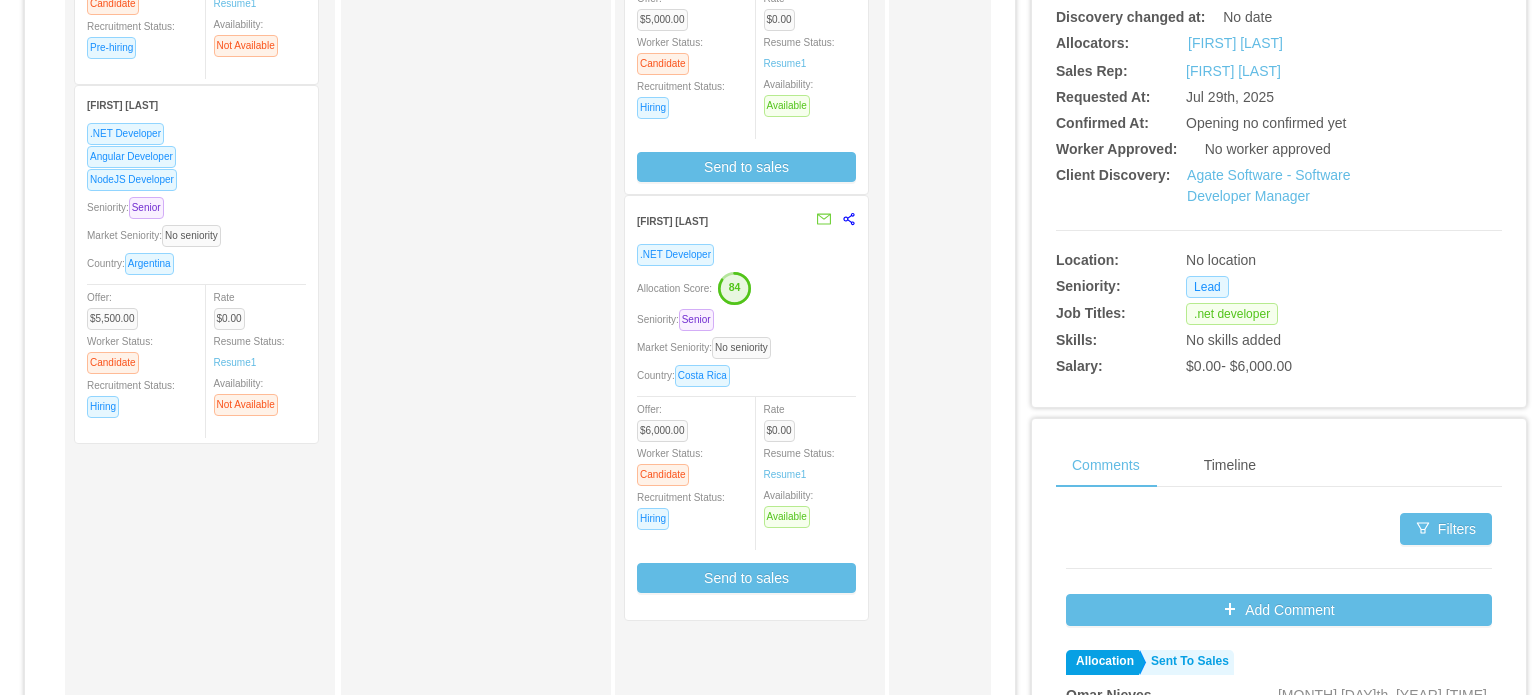 click on "Offer:  $5,000.00 Worker Status:   Candidate Recruitment Status:   Hiring Rate $0.00 Resume Status:   Resume  1 Availability:     Available" at bounding box center [746, 77] 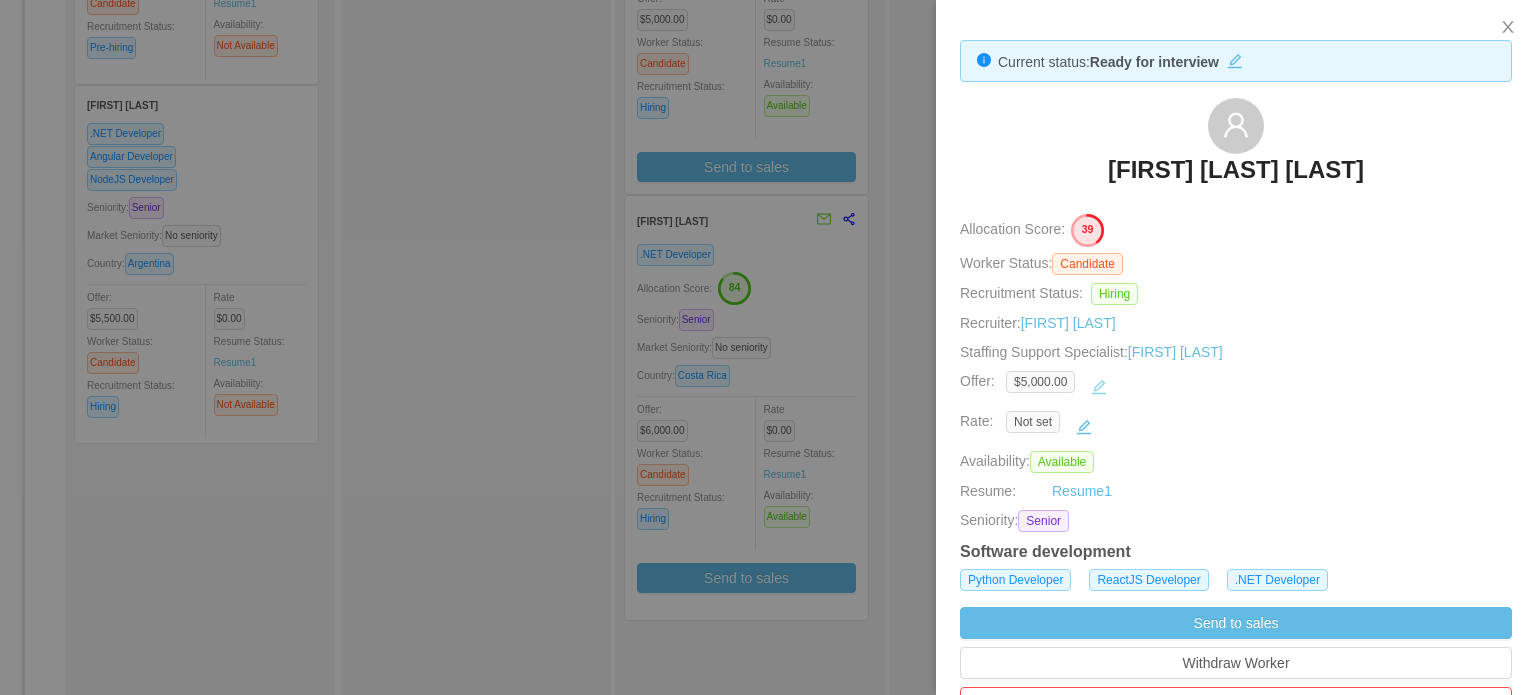 click at bounding box center [1099, 387] 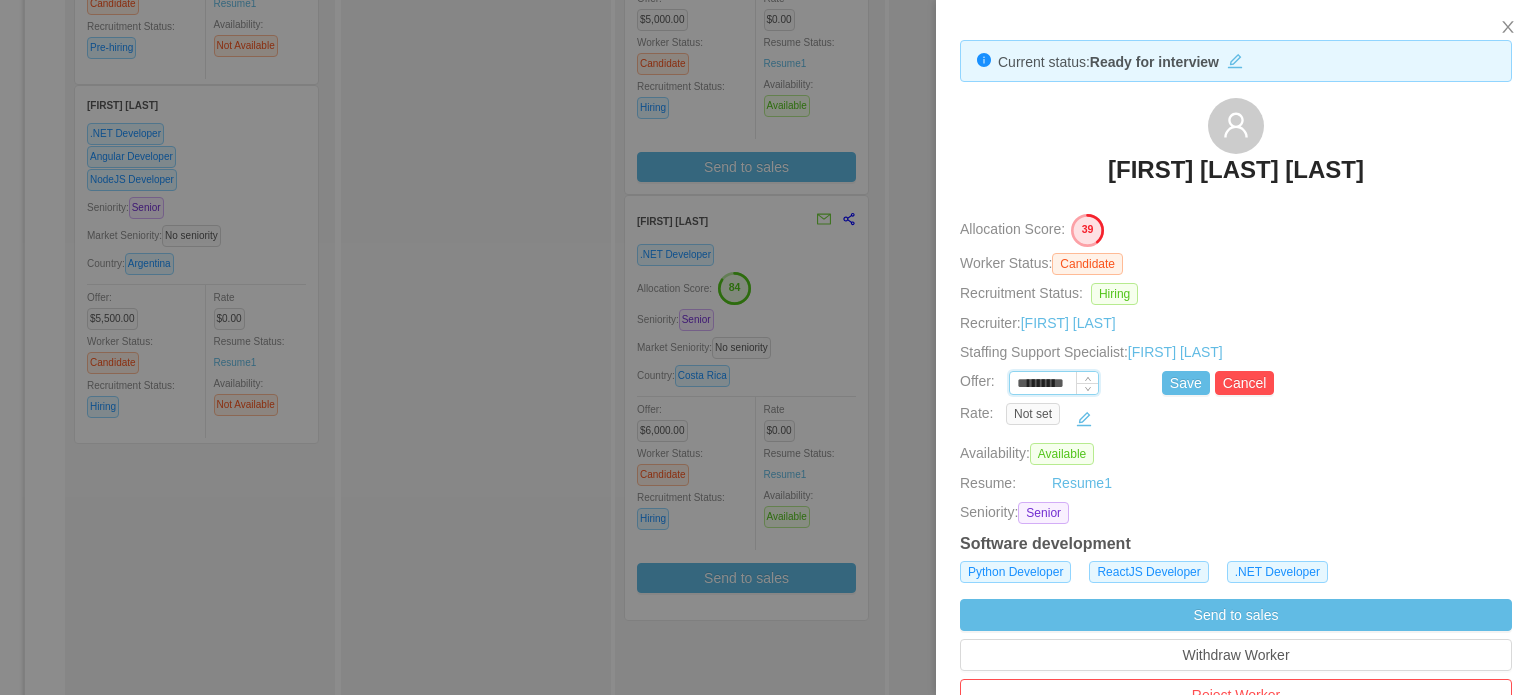 click on "*********" at bounding box center [1054, 384] 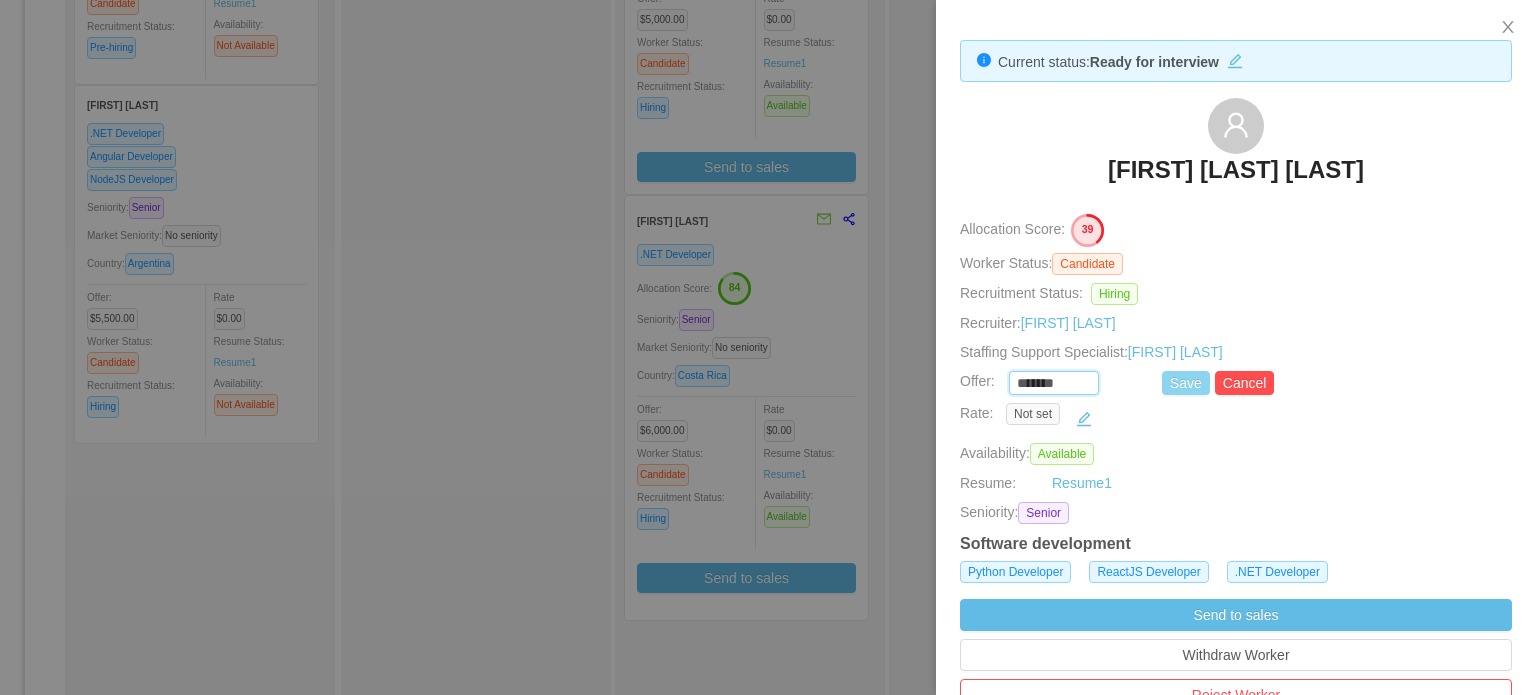 click on "Save" at bounding box center [1186, 383] 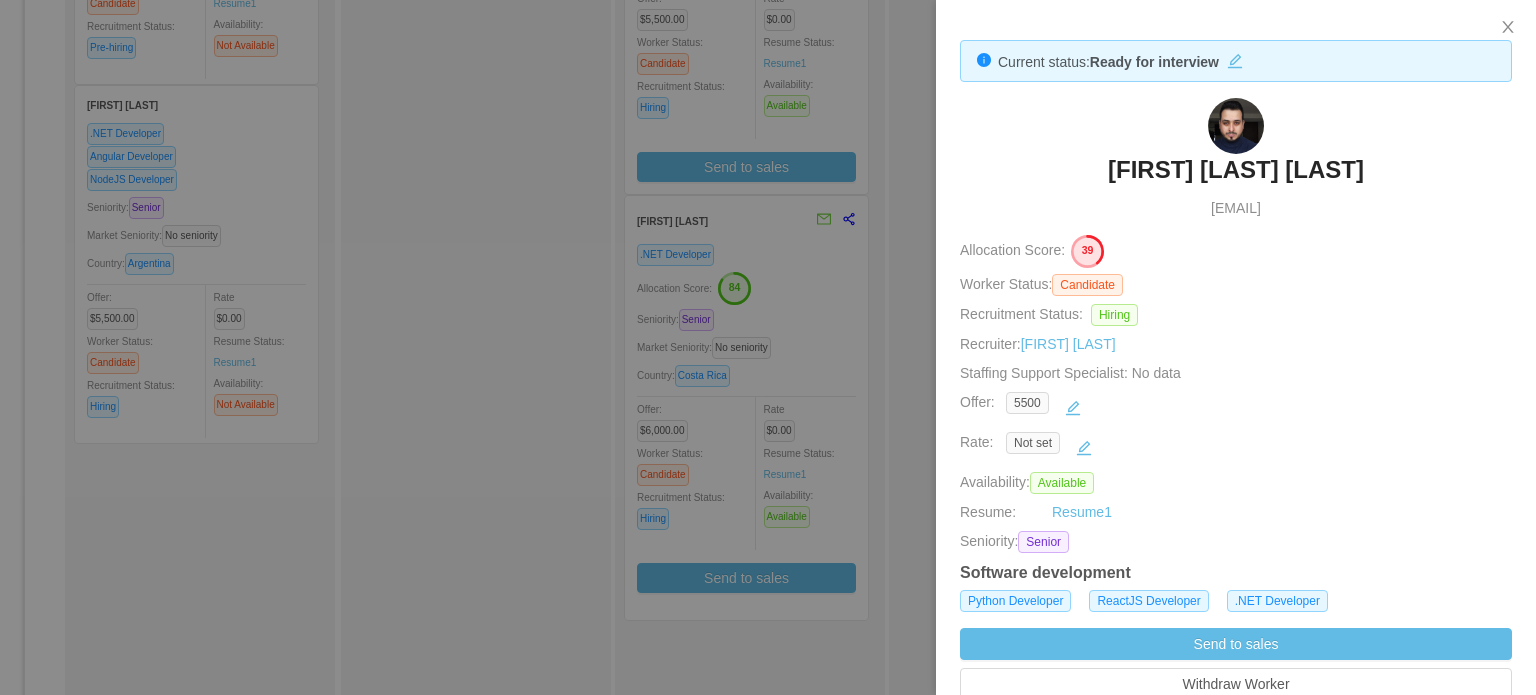 click at bounding box center [768, 347] 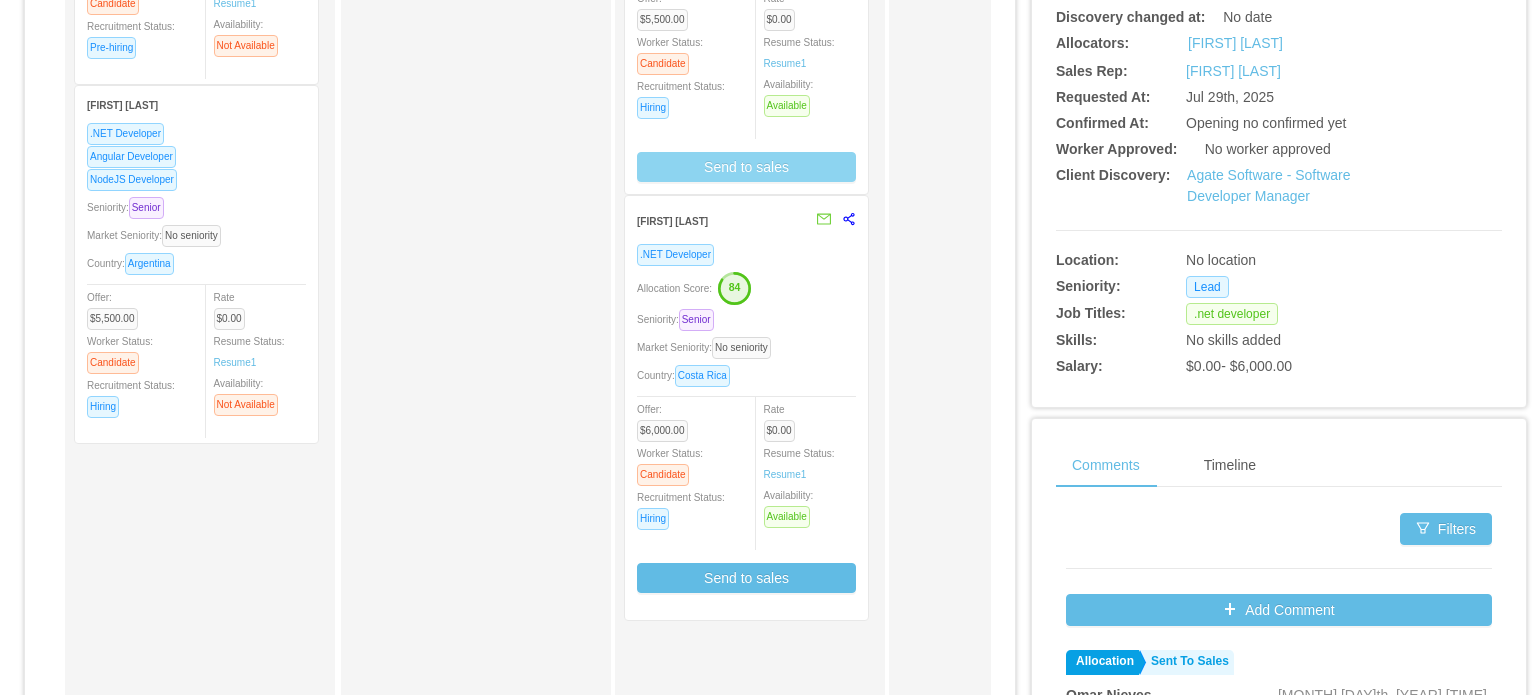click on "Send to sales" at bounding box center (746, 167) 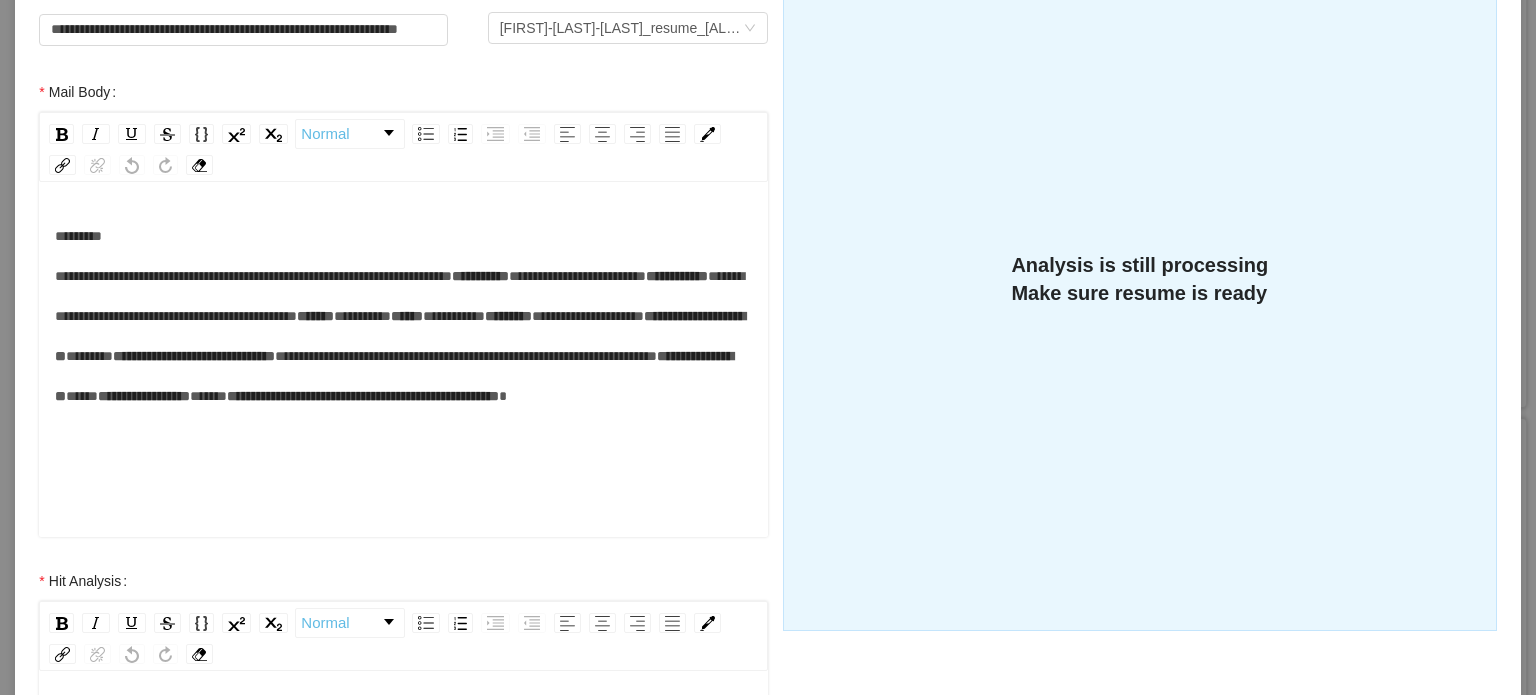 scroll, scrollTop: 300, scrollLeft: 0, axis: vertical 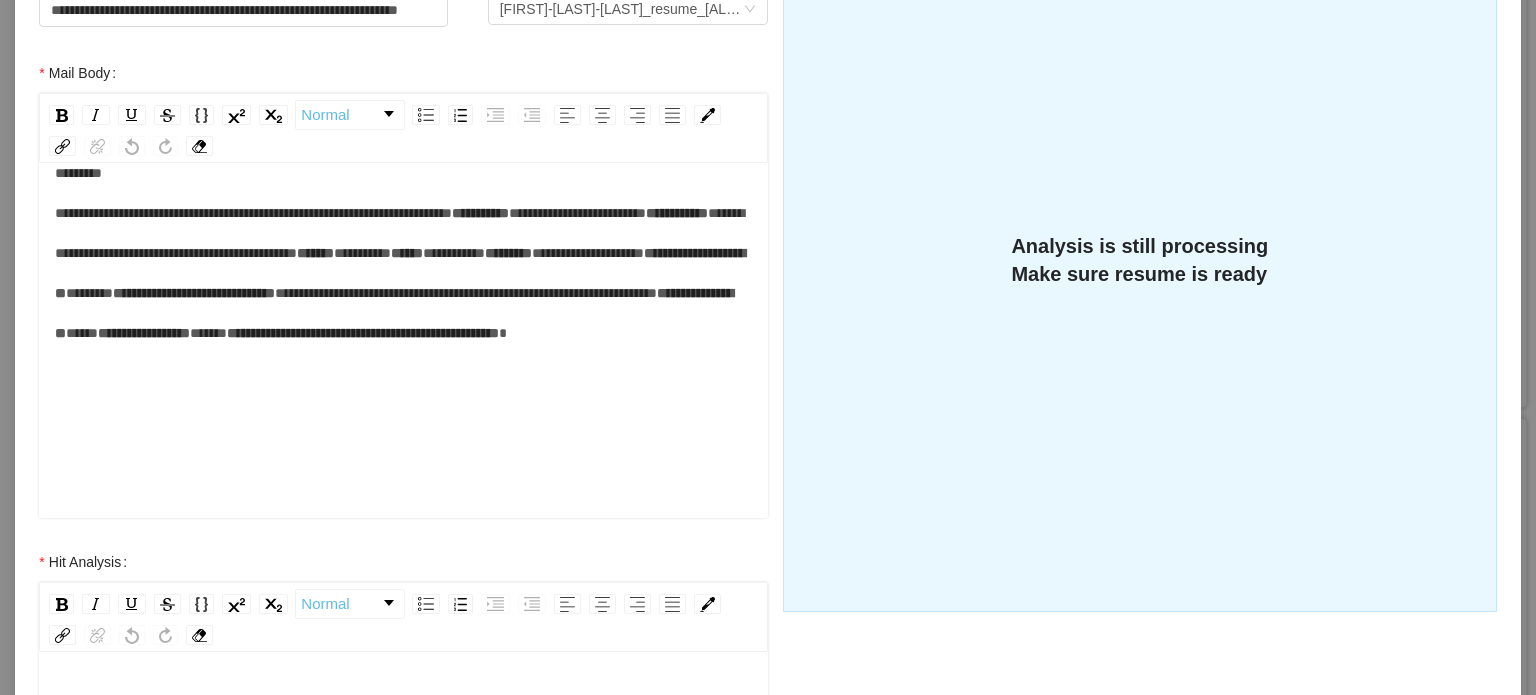 click on "******" at bounding box center [89, 293] 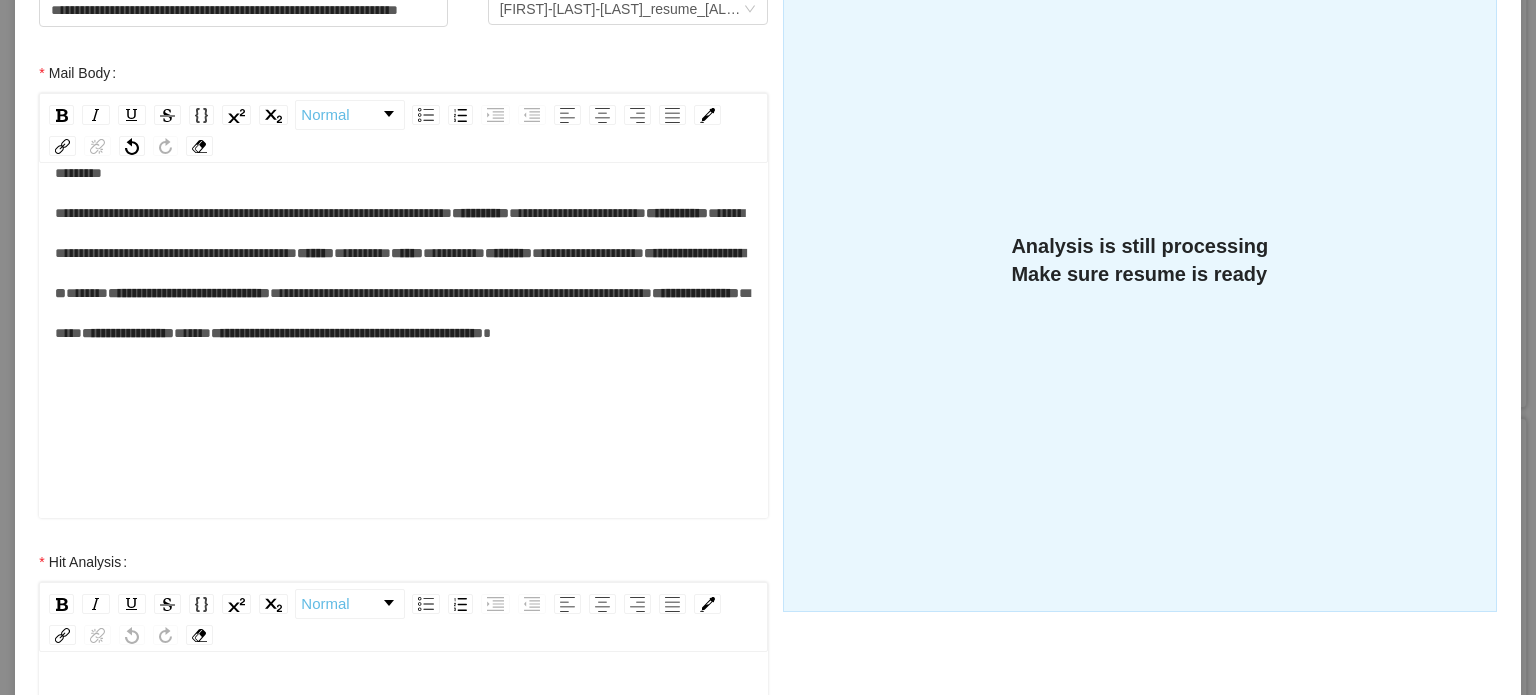type 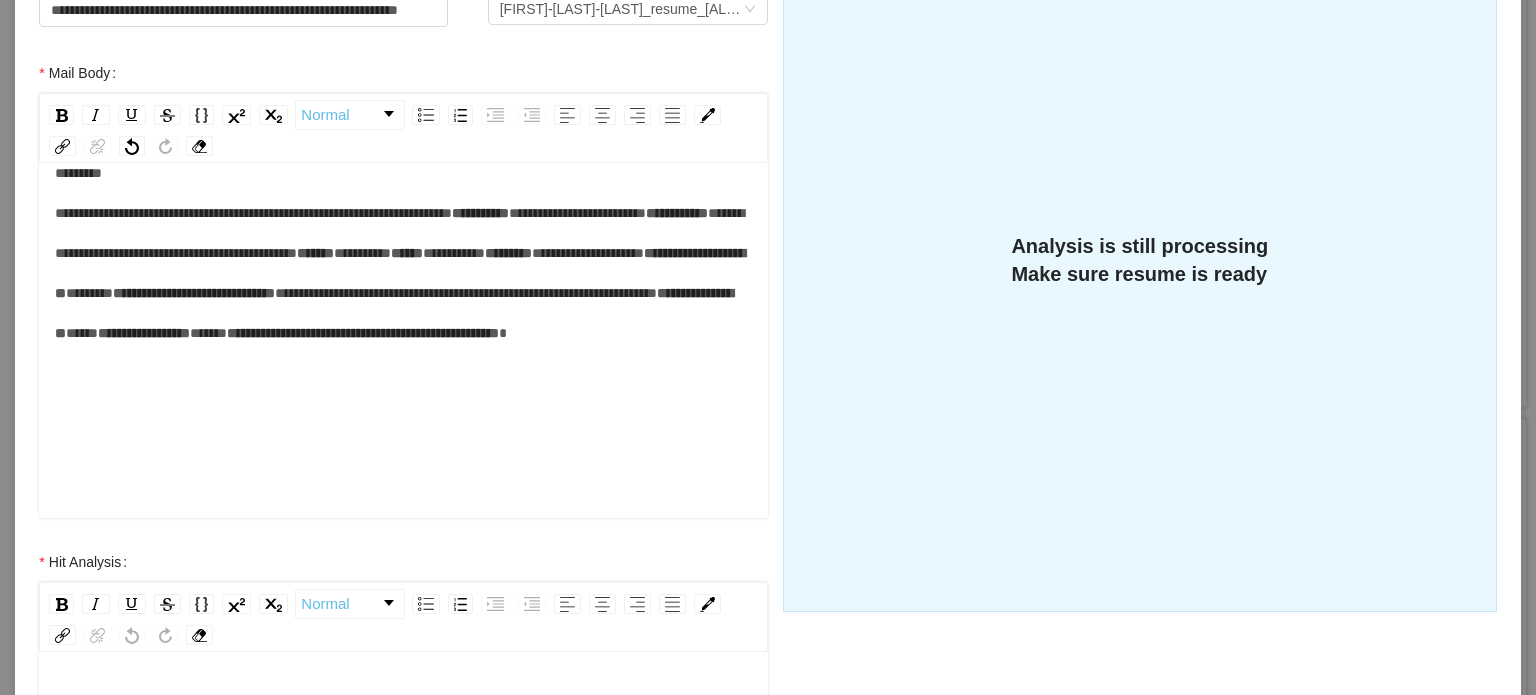click on "**********" at bounding box center (404, 273) 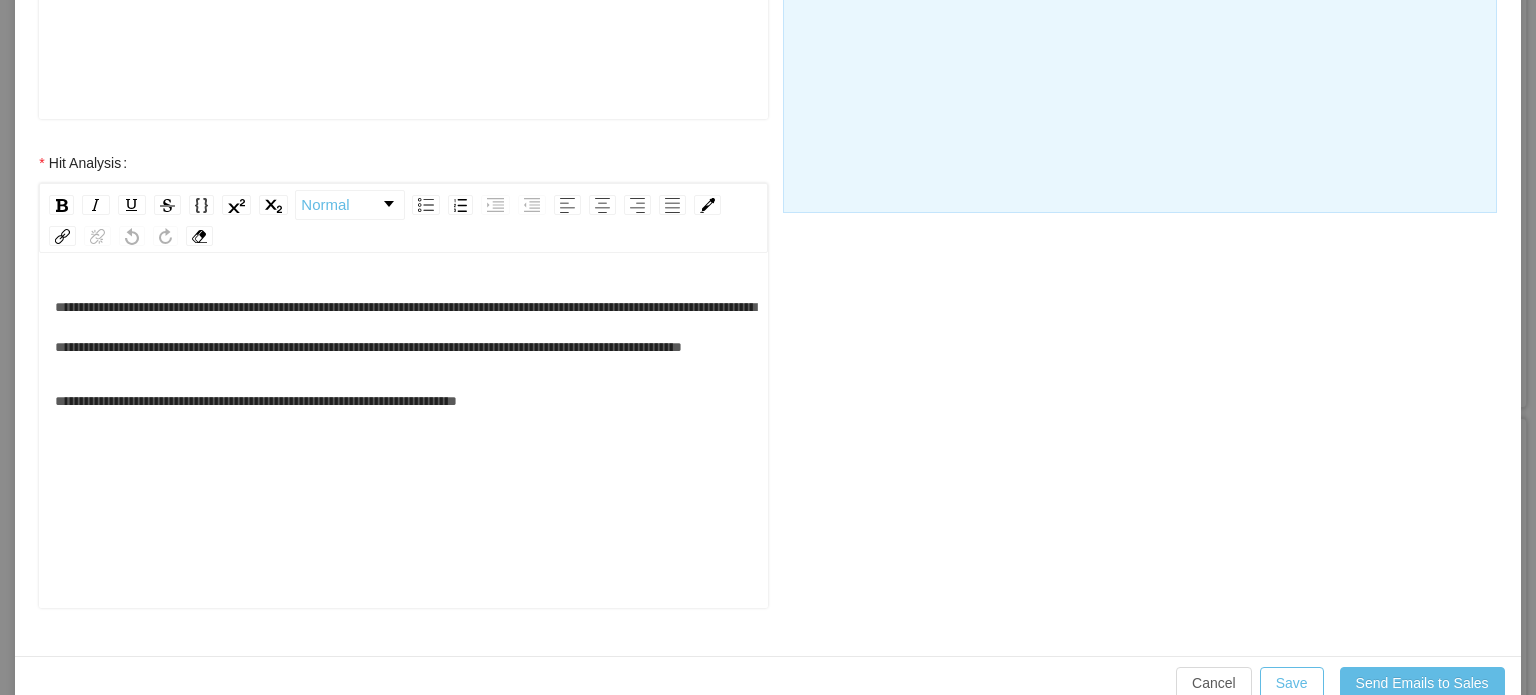 scroll, scrollTop: 700, scrollLeft: 0, axis: vertical 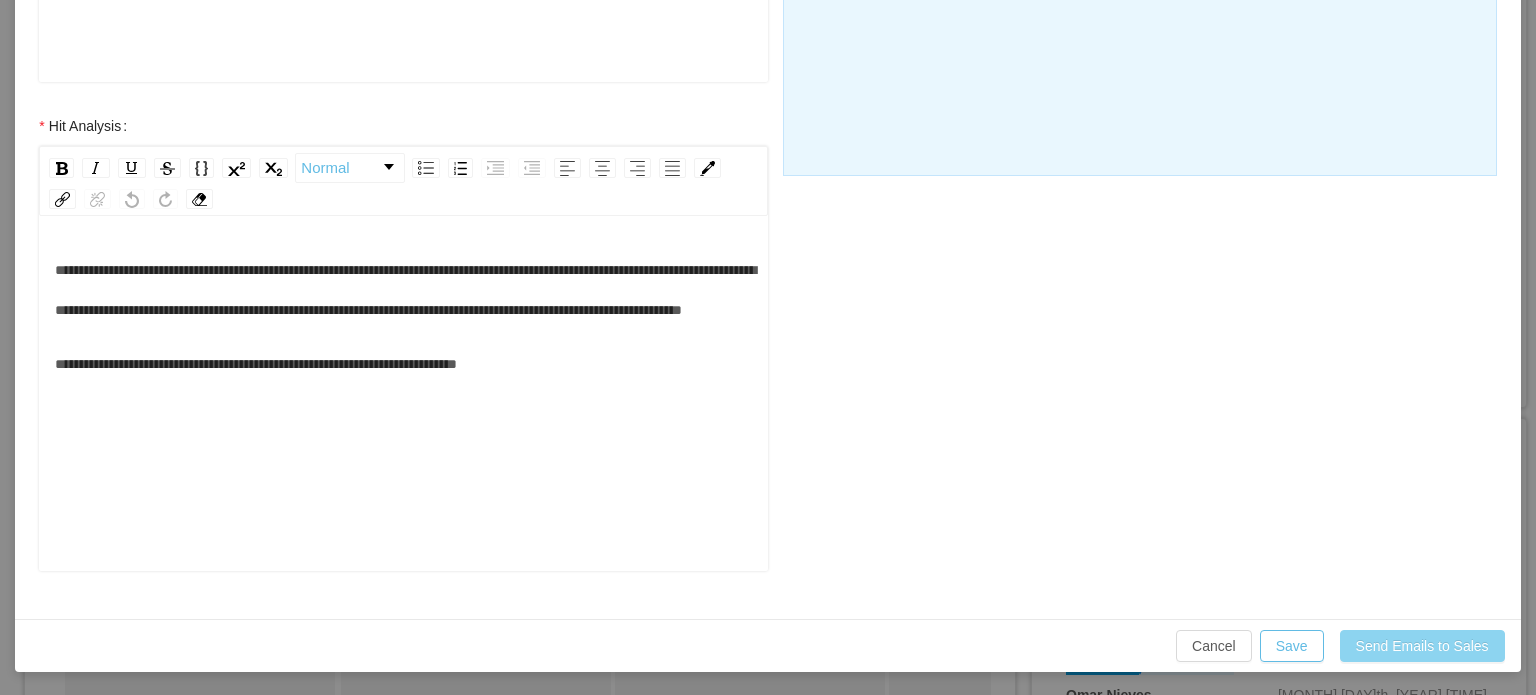 click on "Send Emails to Sales" at bounding box center [1422, 646] 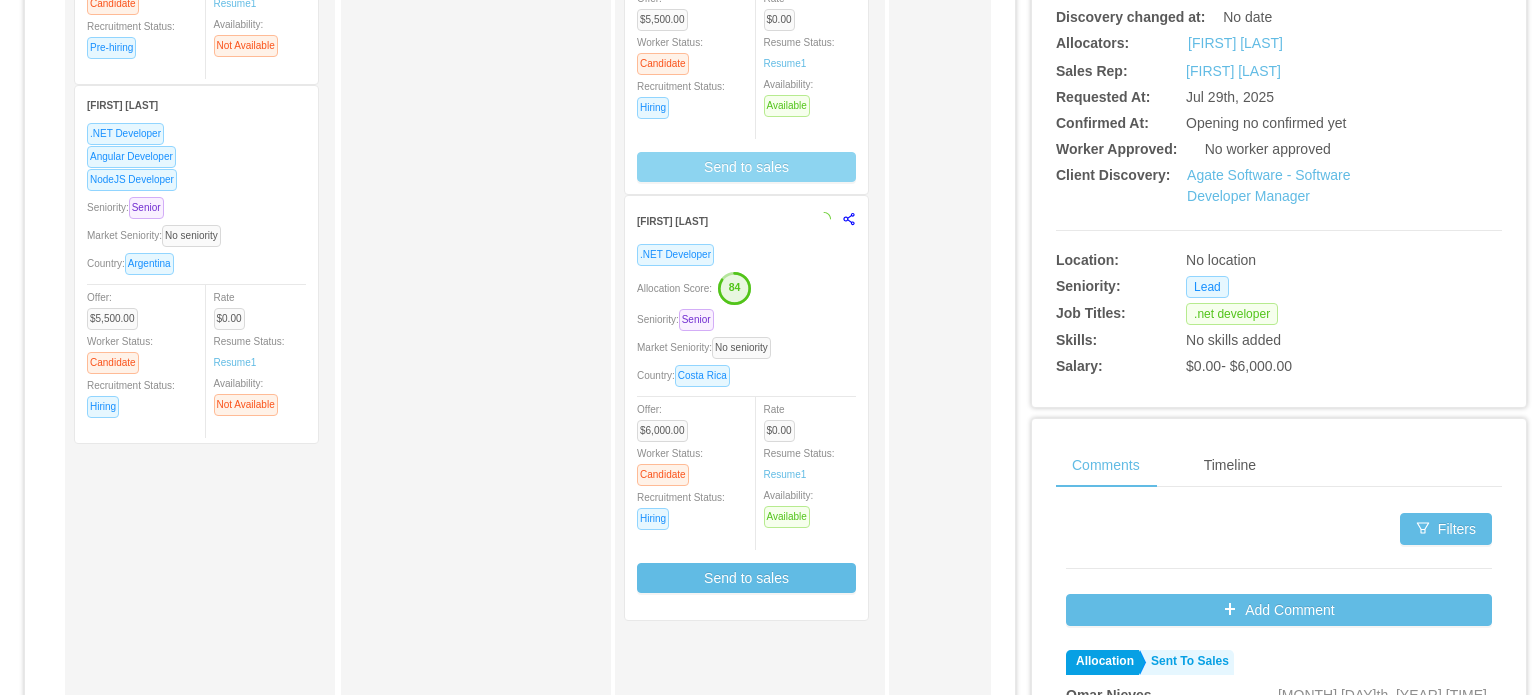 scroll, scrollTop: 636, scrollLeft: 0, axis: vertical 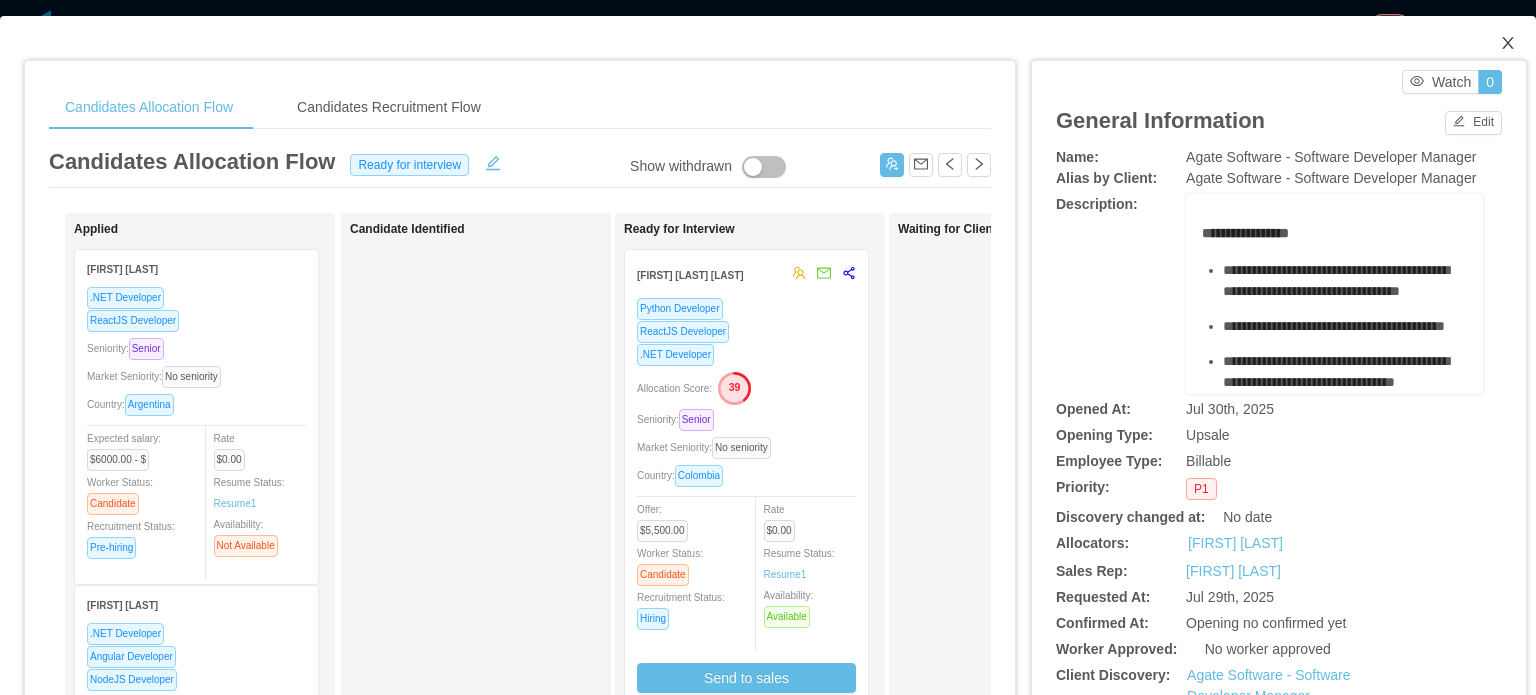 click at bounding box center [1508, 44] 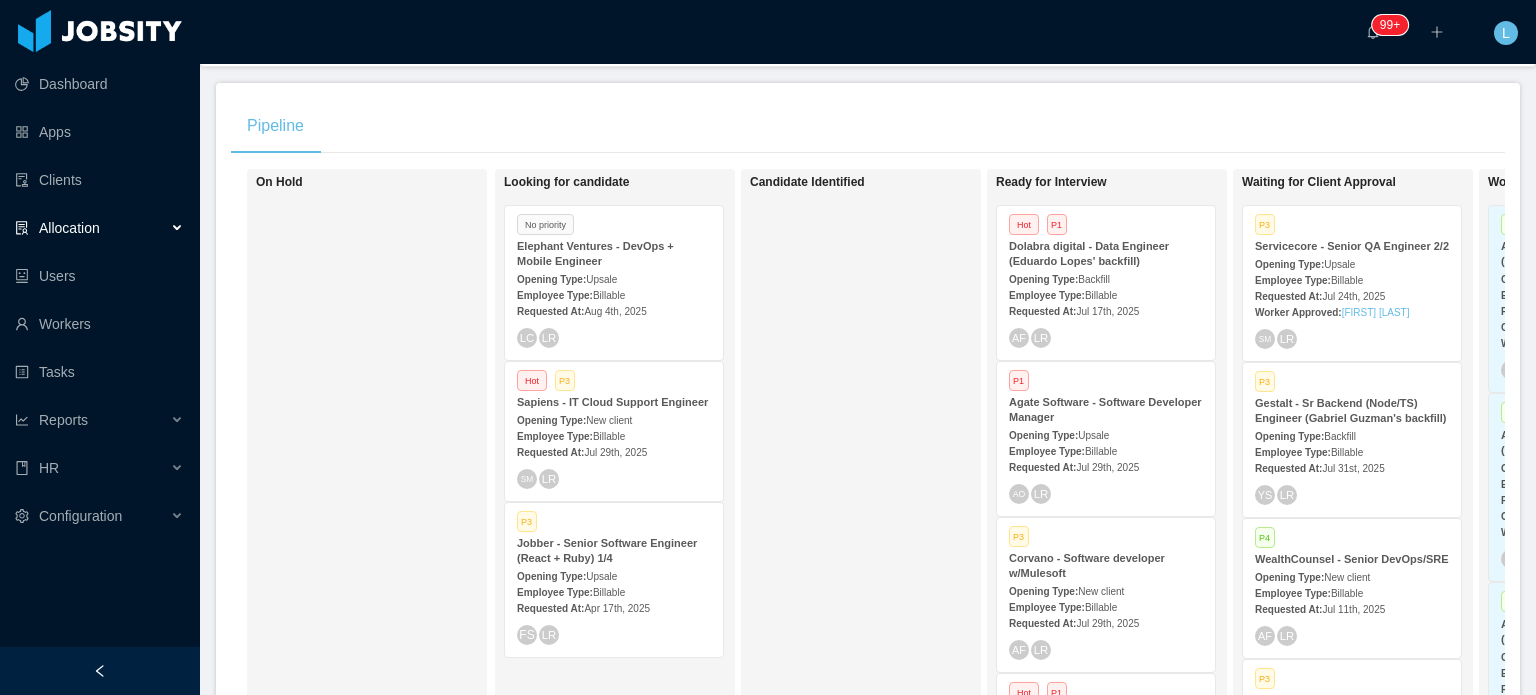 scroll, scrollTop: 300, scrollLeft: 0, axis: vertical 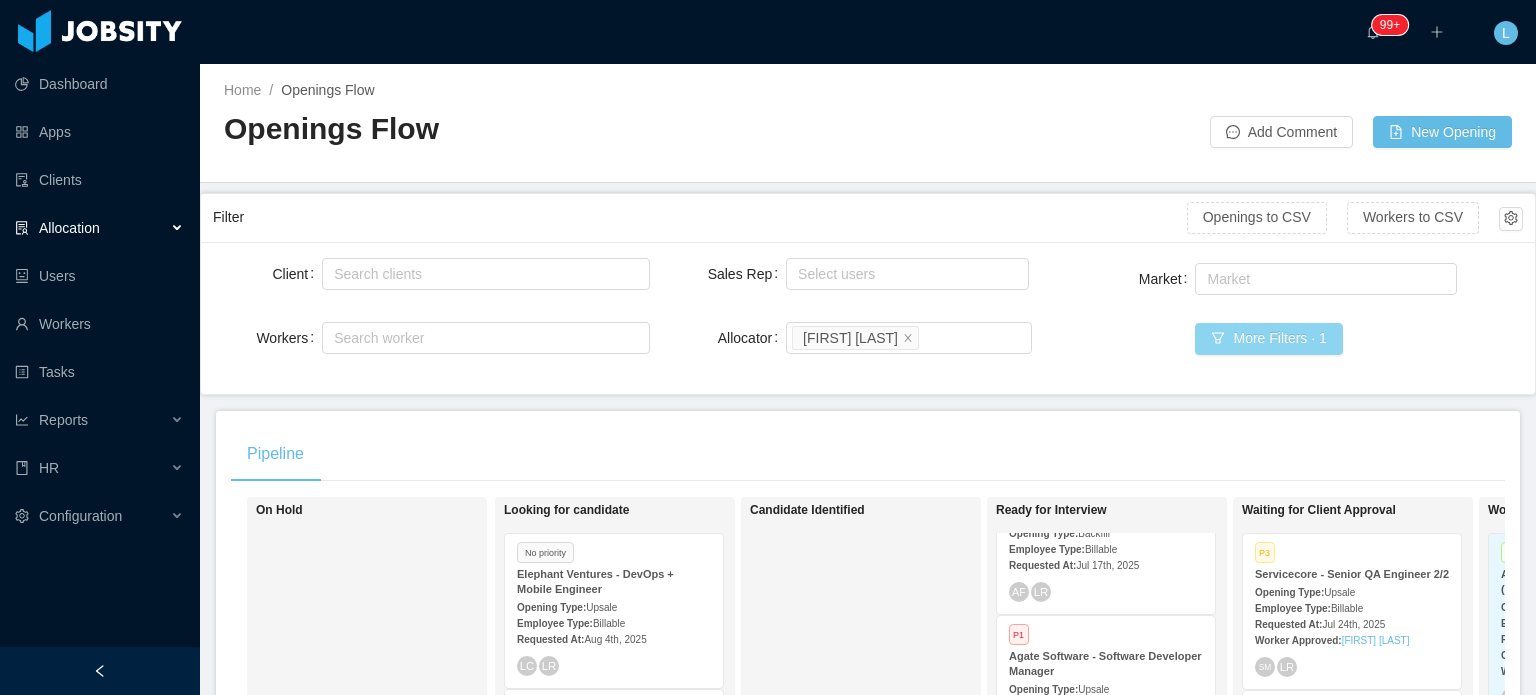click on "More Filters · 1" at bounding box center (1268, 339) 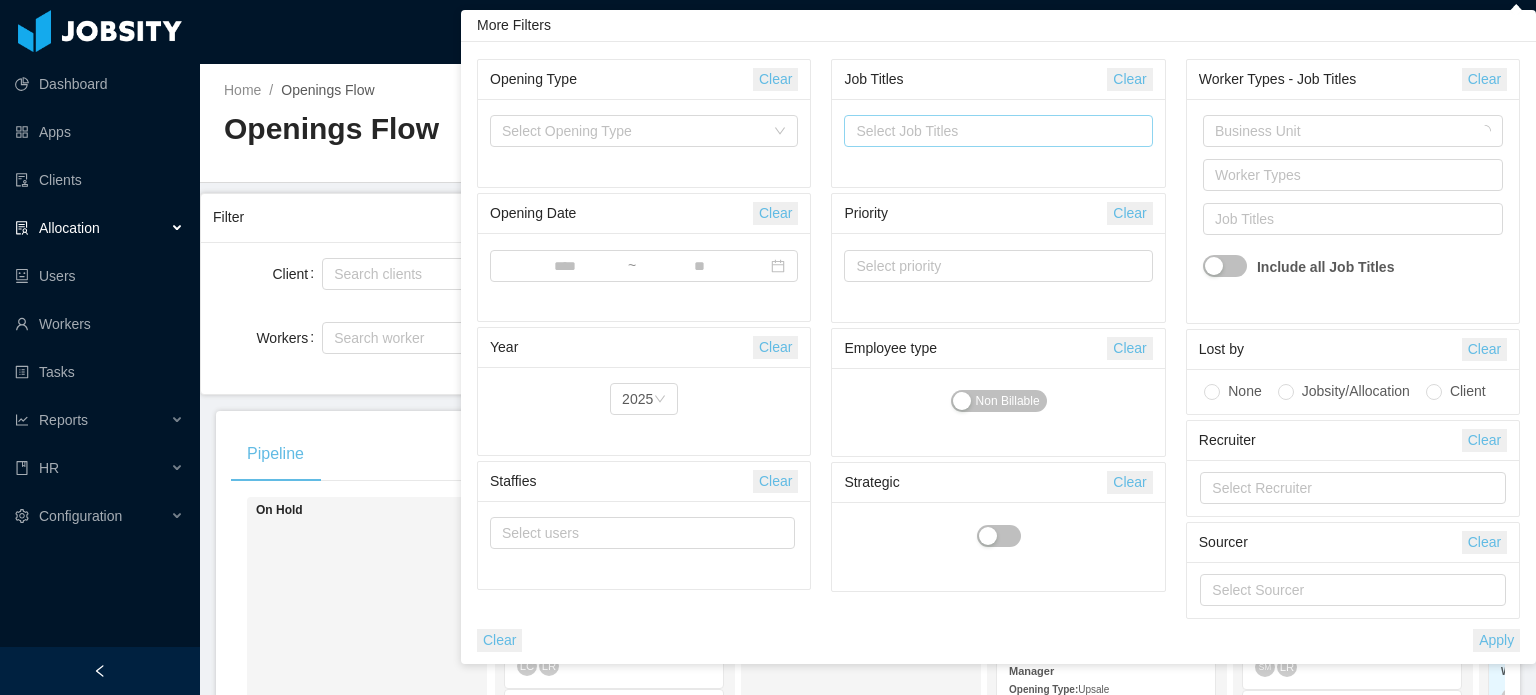 click on "Select Job Titles" at bounding box center [993, 131] 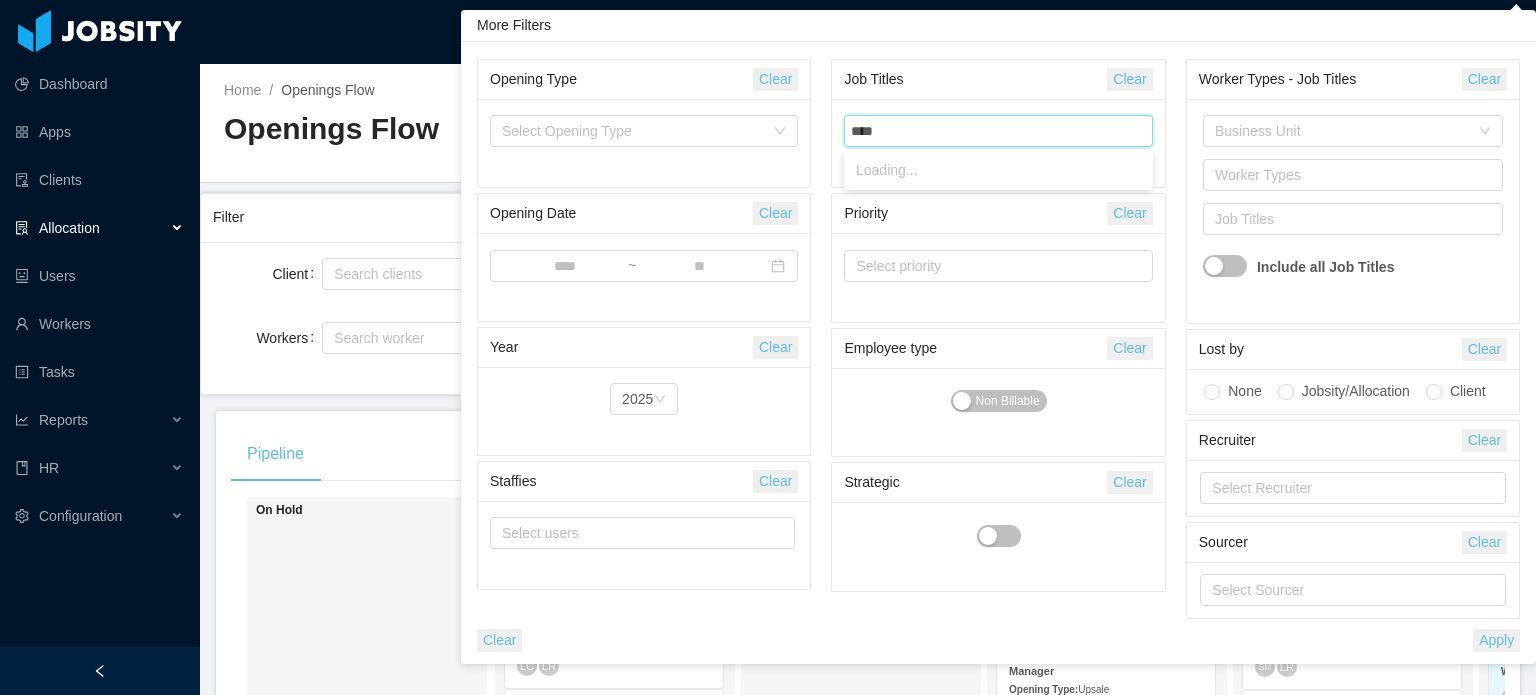 type on "*****" 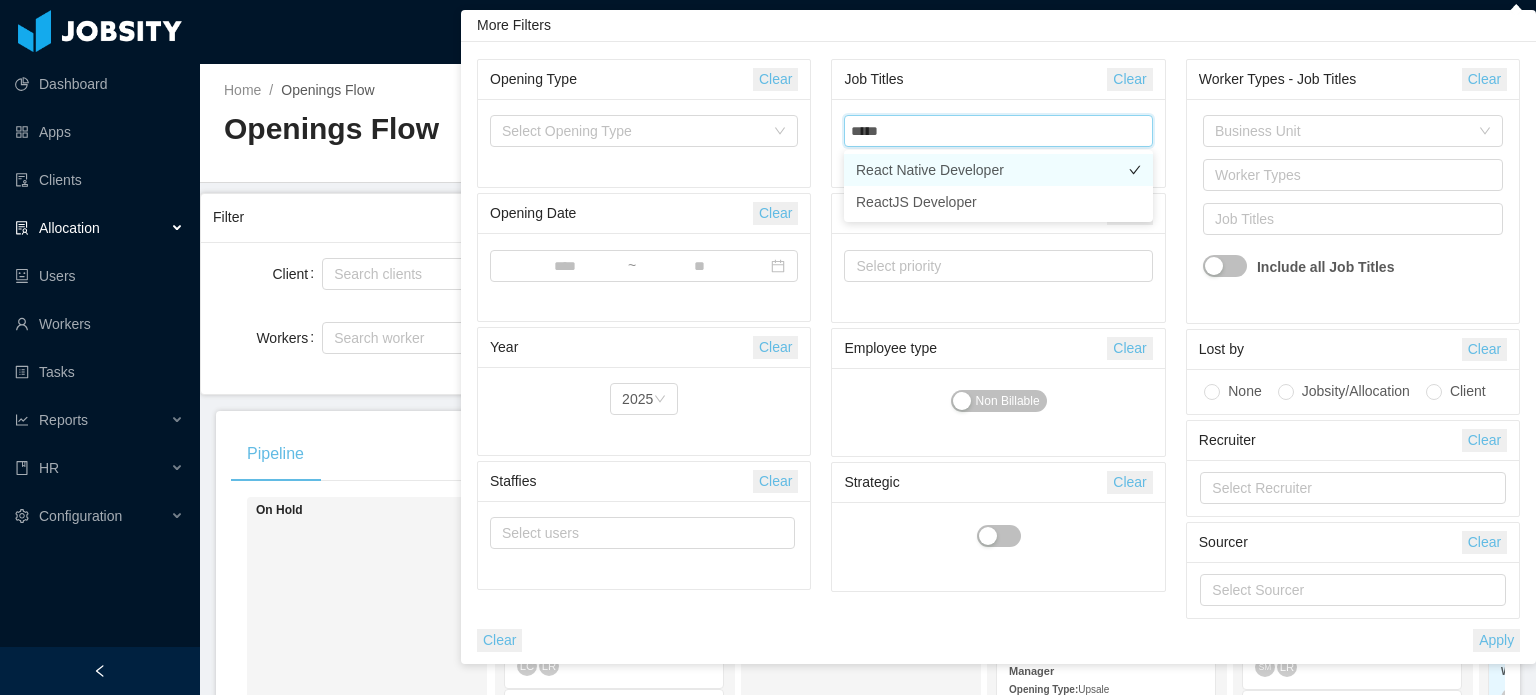 click on "React Native Developer" at bounding box center [998, 170] 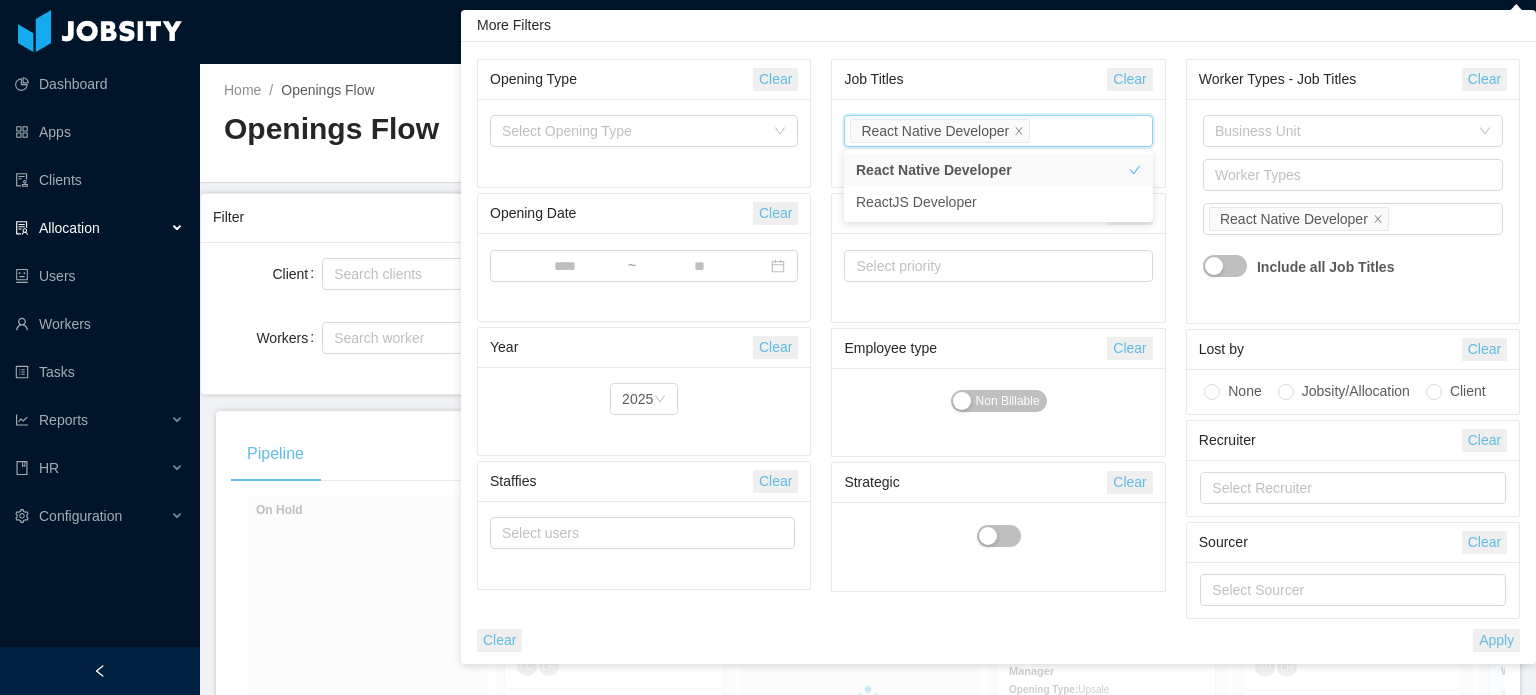 scroll, scrollTop: 0, scrollLeft: 0, axis: both 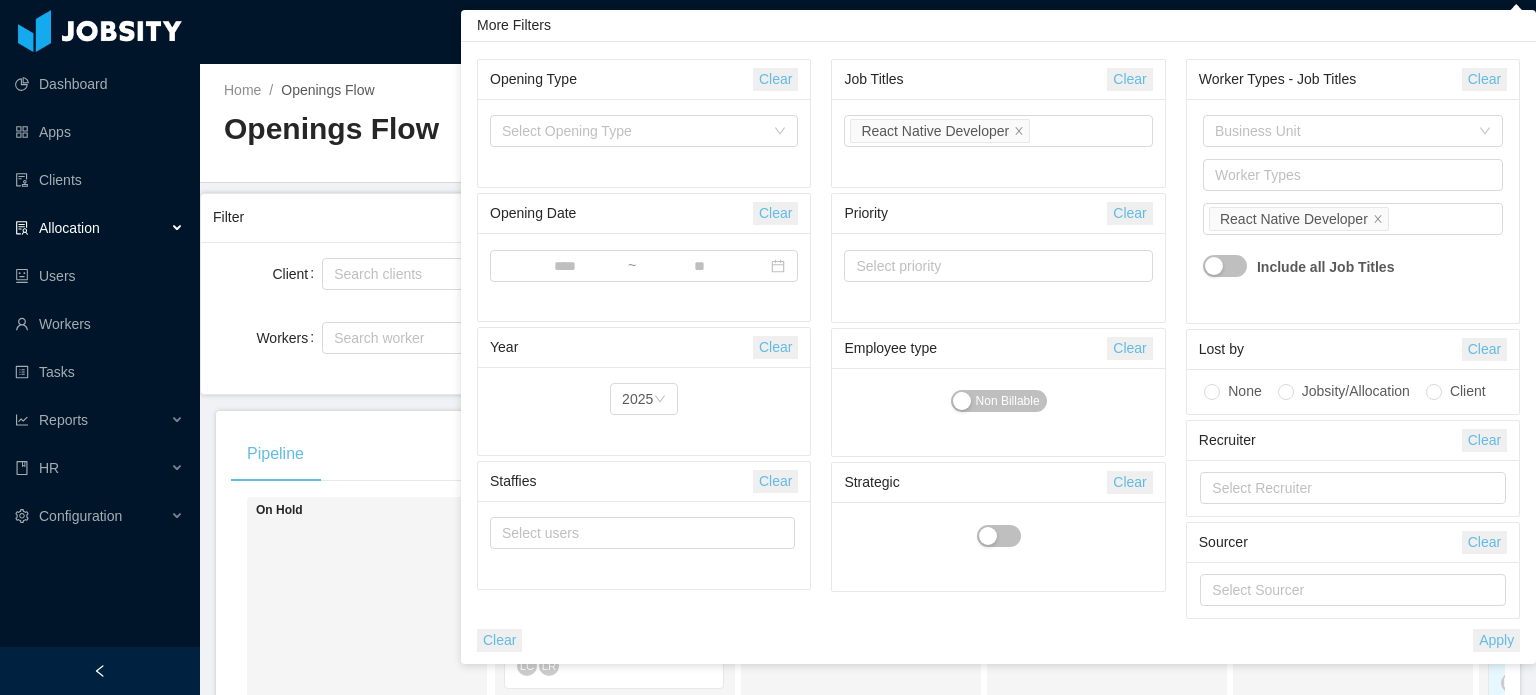 click on "Apply" at bounding box center (1496, 640) 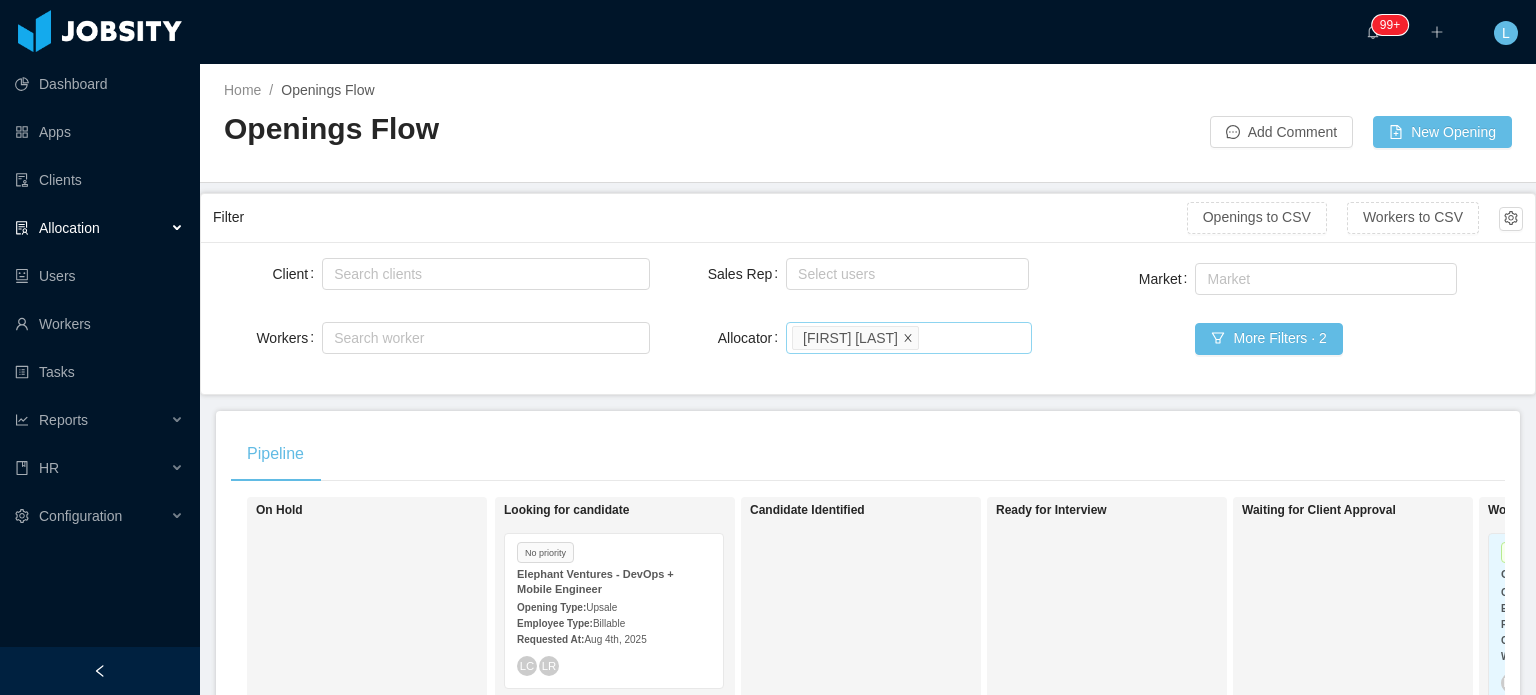click 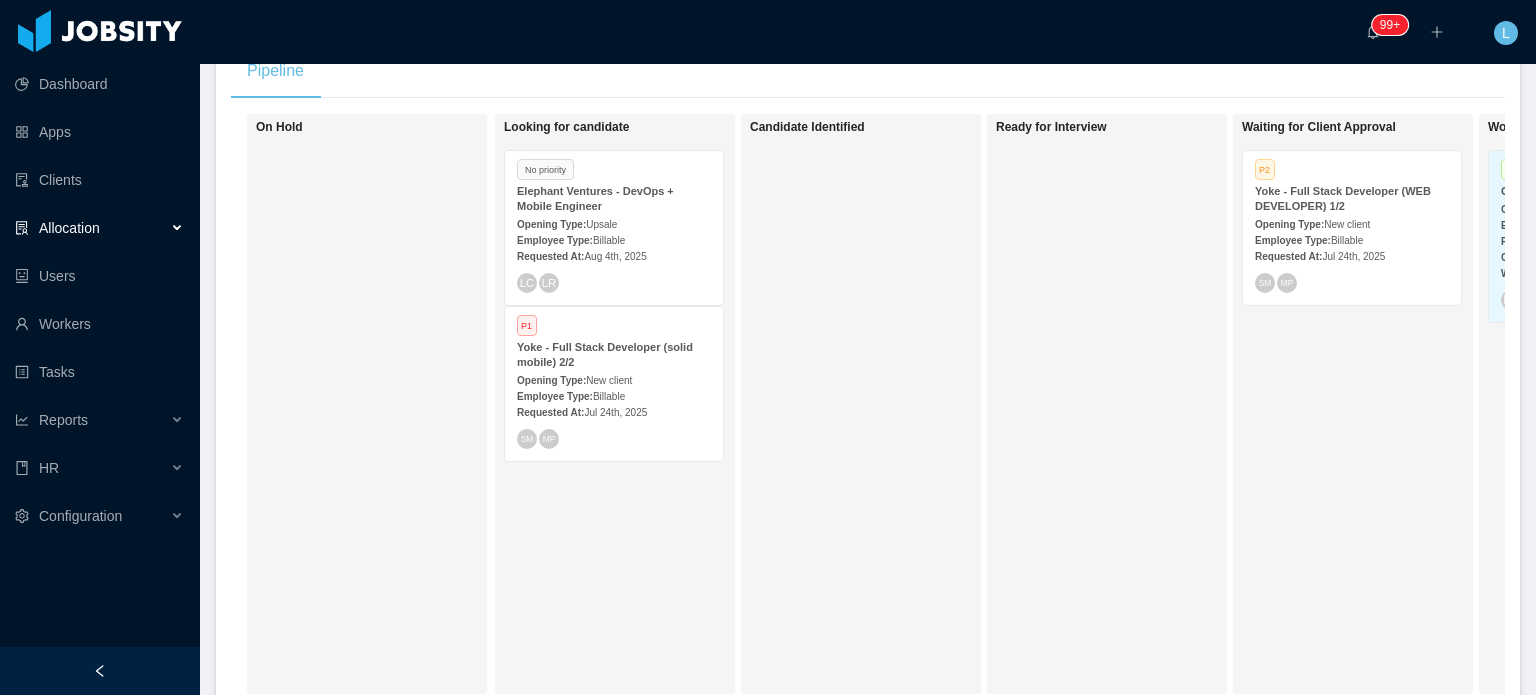 scroll, scrollTop: 511, scrollLeft: 0, axis: vertical 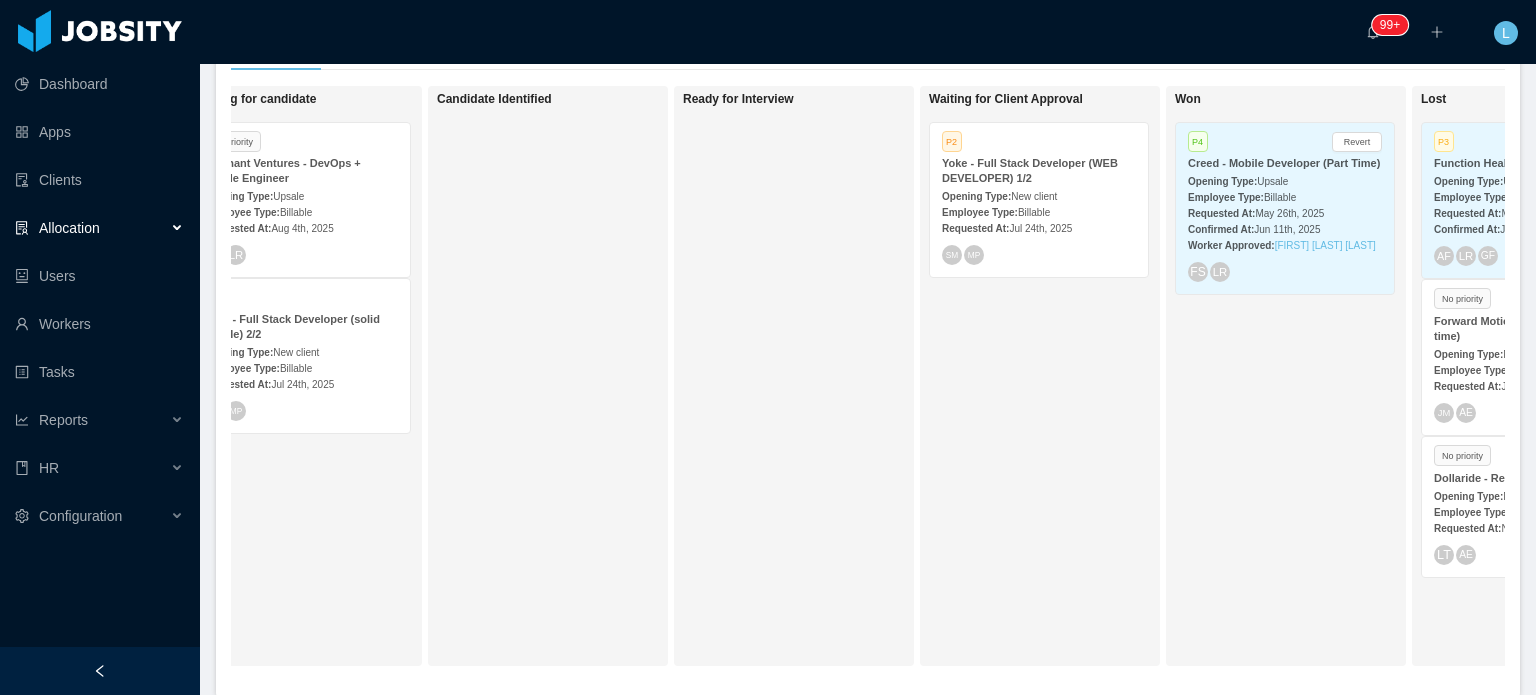 click on "Requested At:   May 26th, 2025" at bounding box center [1285, 212] 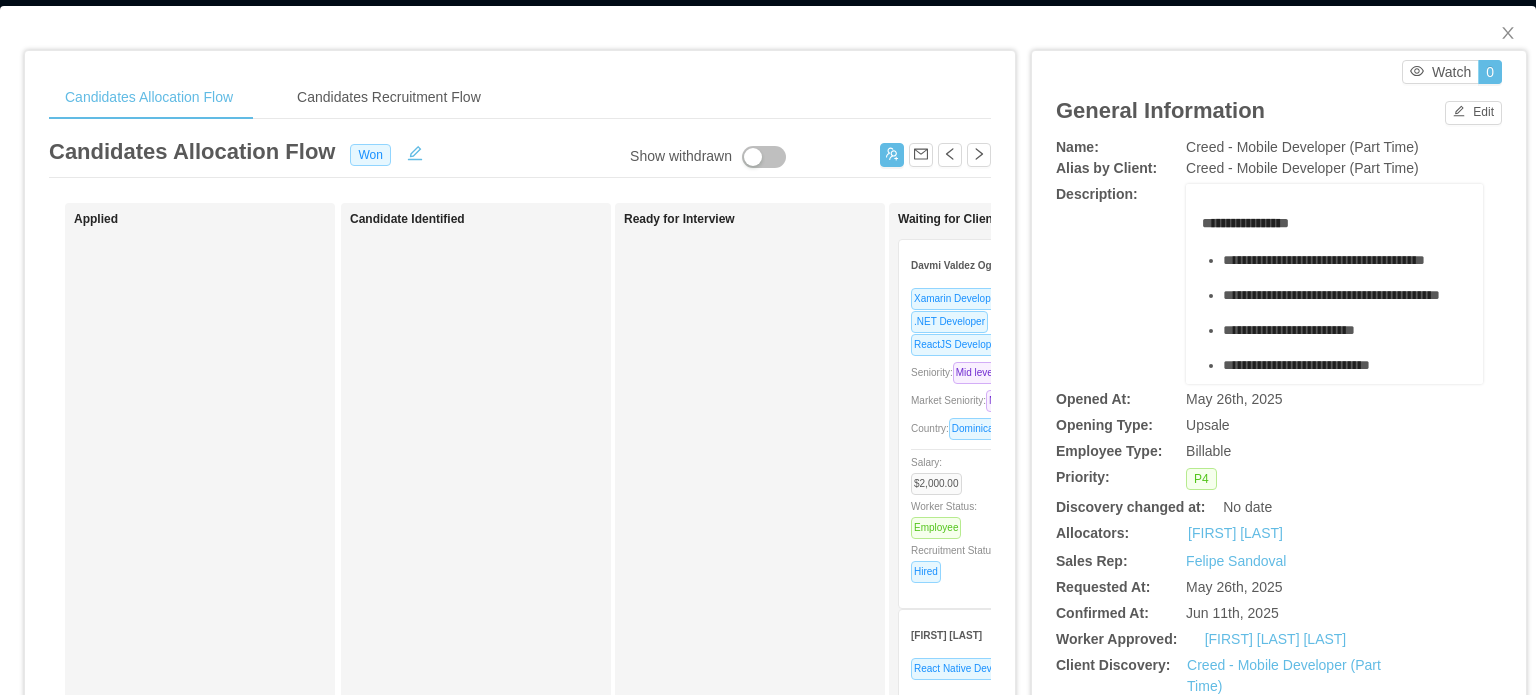 scroll, scrollTop: 0, scrollLeft: 0, axis: both 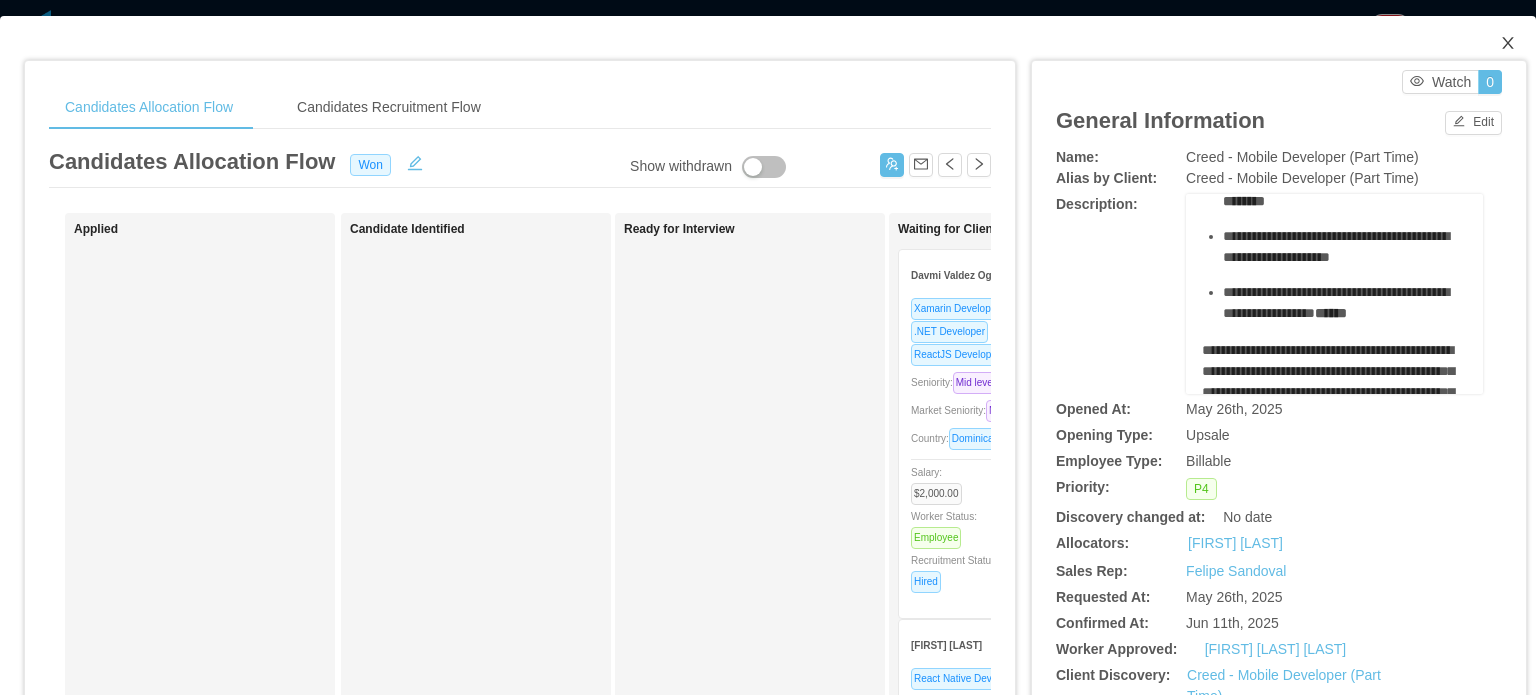 click 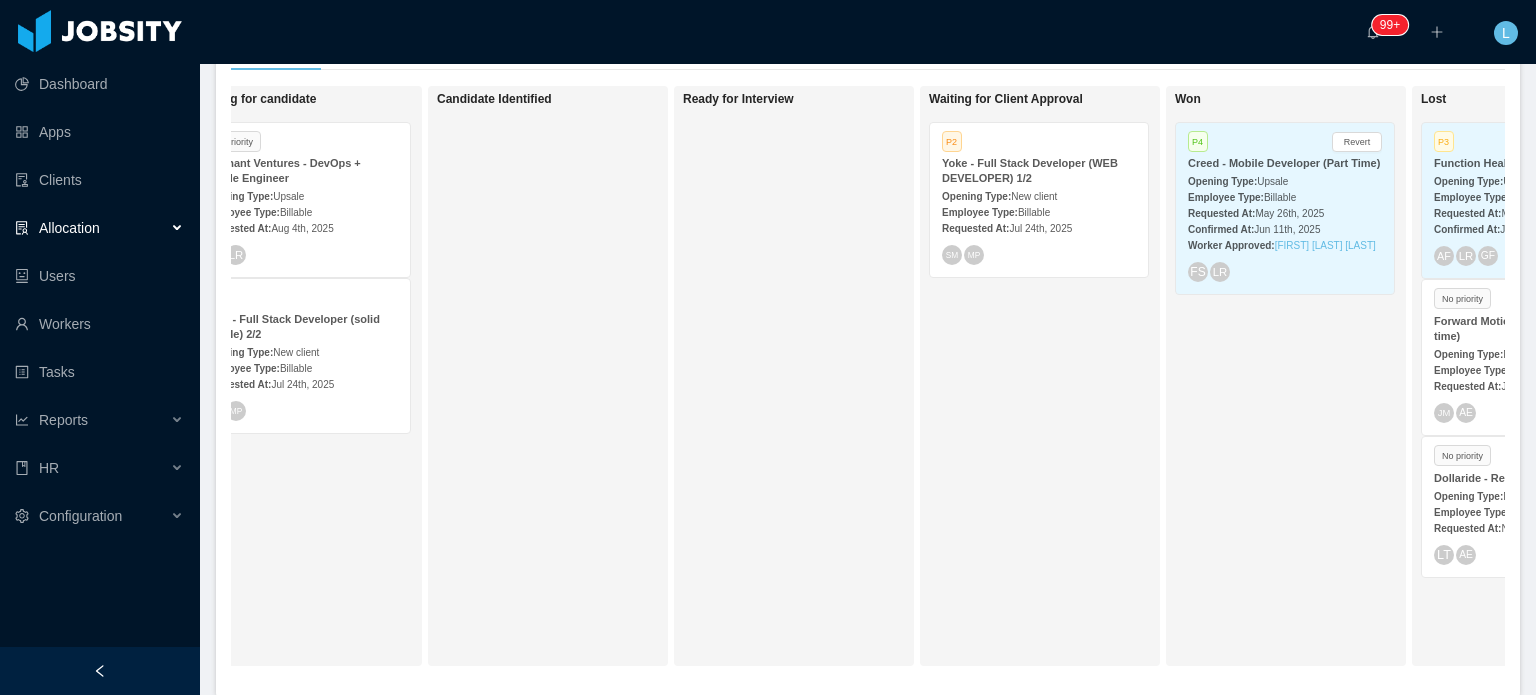 click on "Employee Type:   Billable" at bounding box center [301, 367] 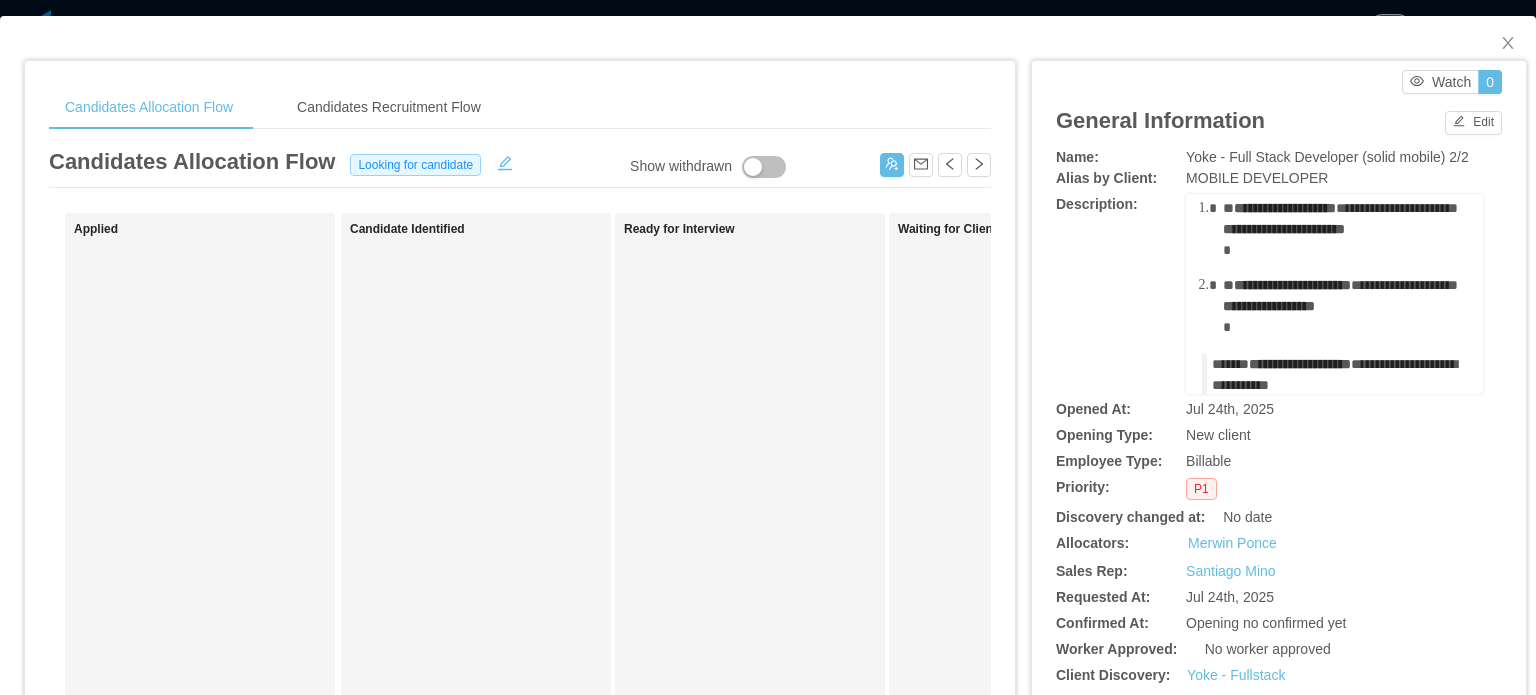 scroll, scrollTop: 100, scrollLeft: 0, axis: vertical 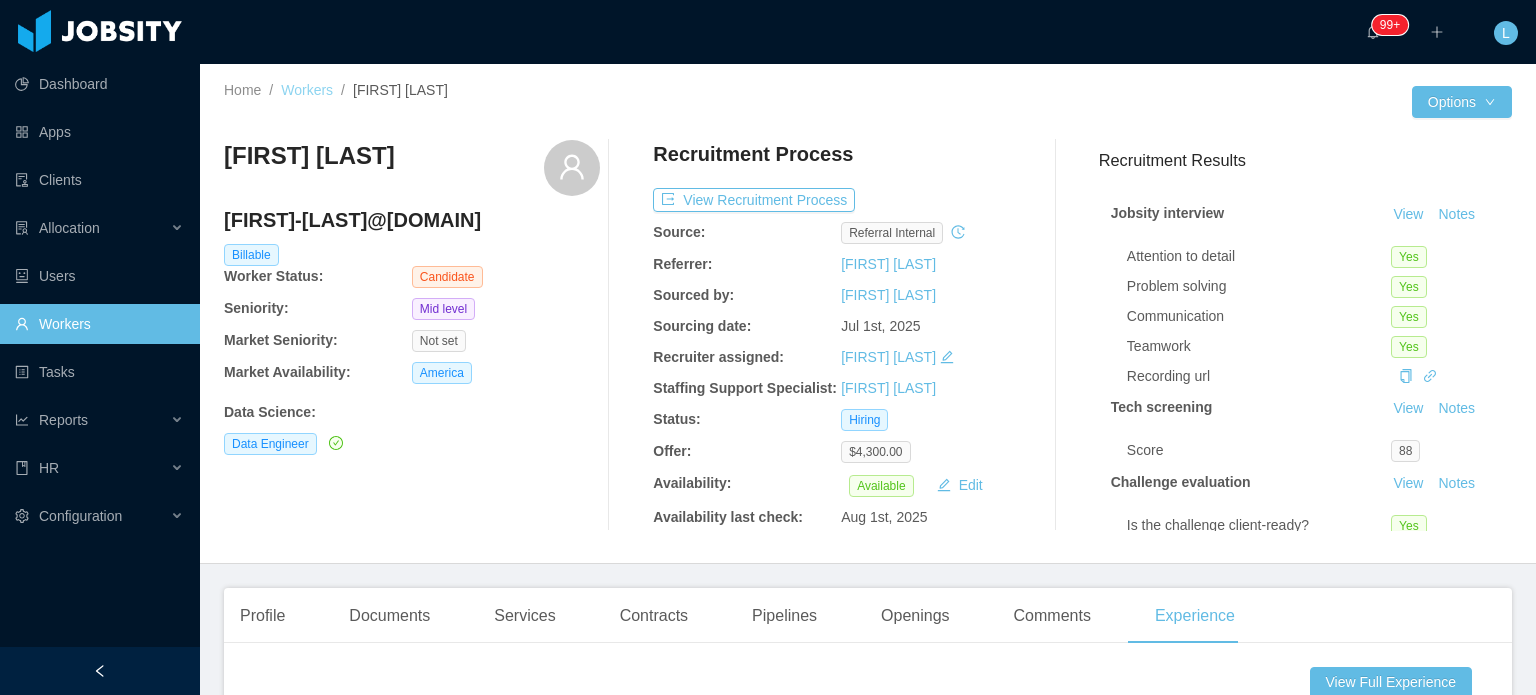 click on "Workers" at bounding box center [307, 90] 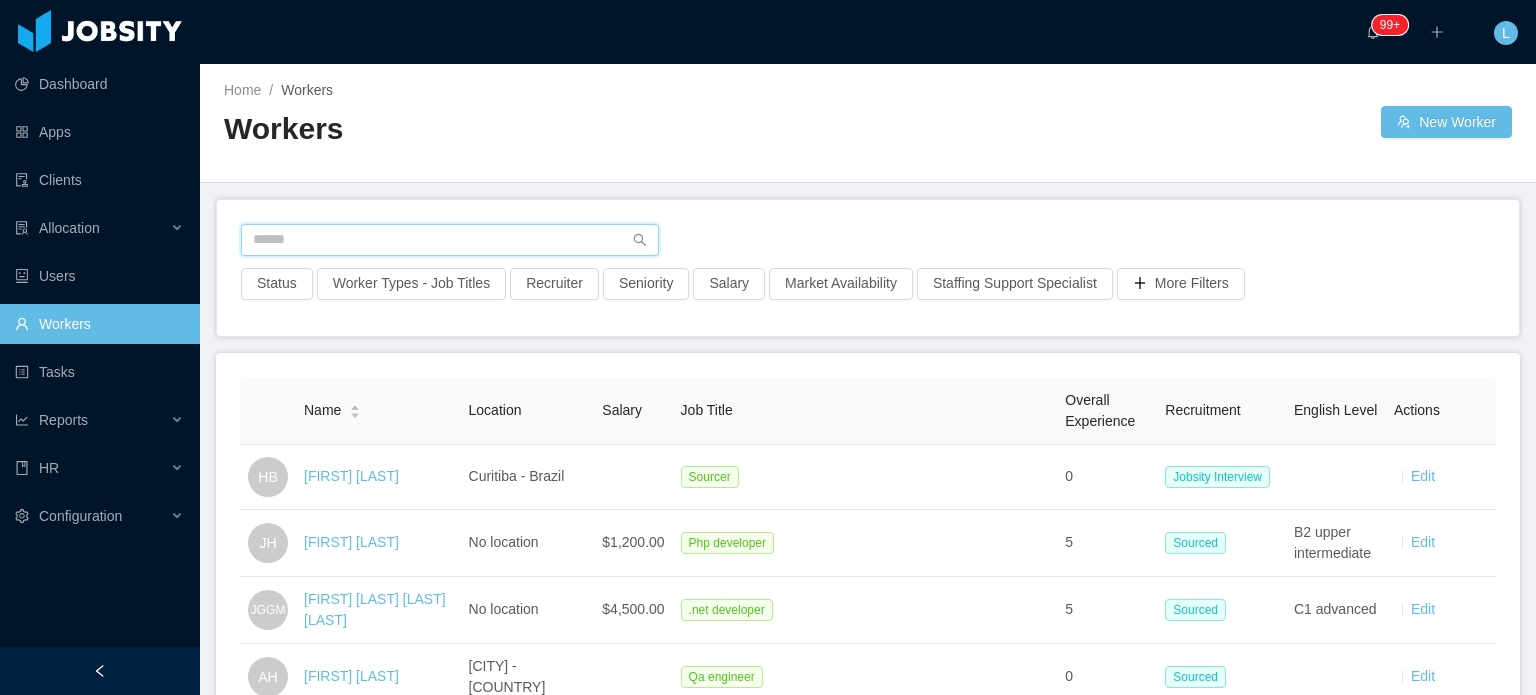 click at bounding box center [450, 240] 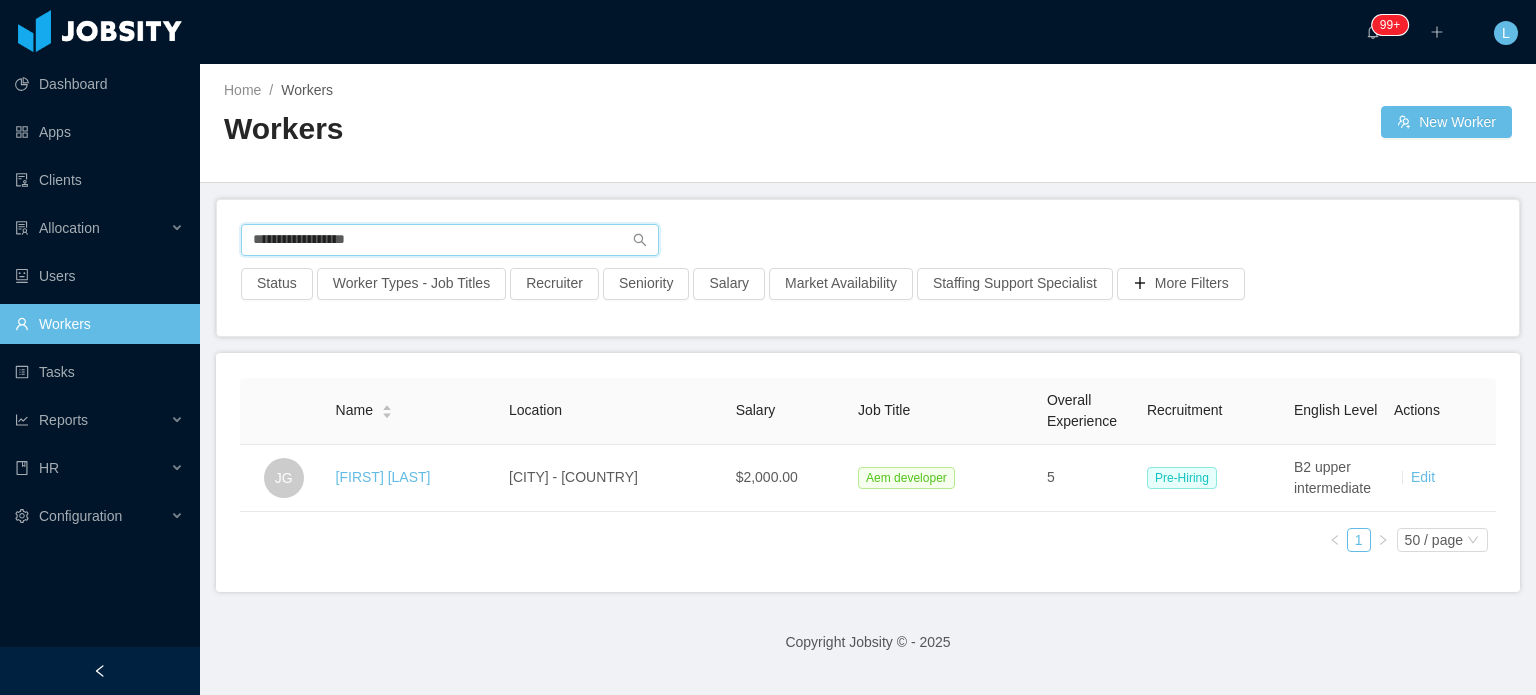 type on "**********" 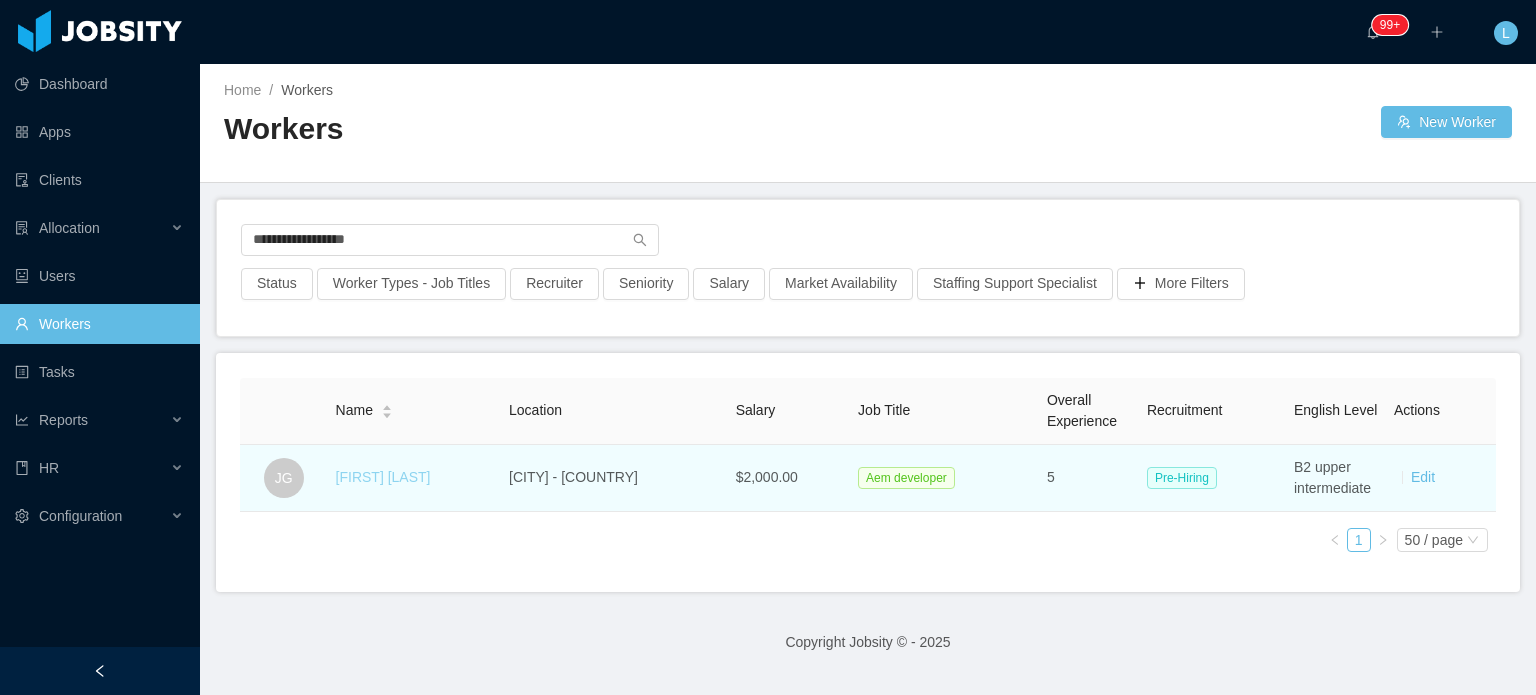 click on "[FIRST] [LAST]" at bounding box center [383, 477] 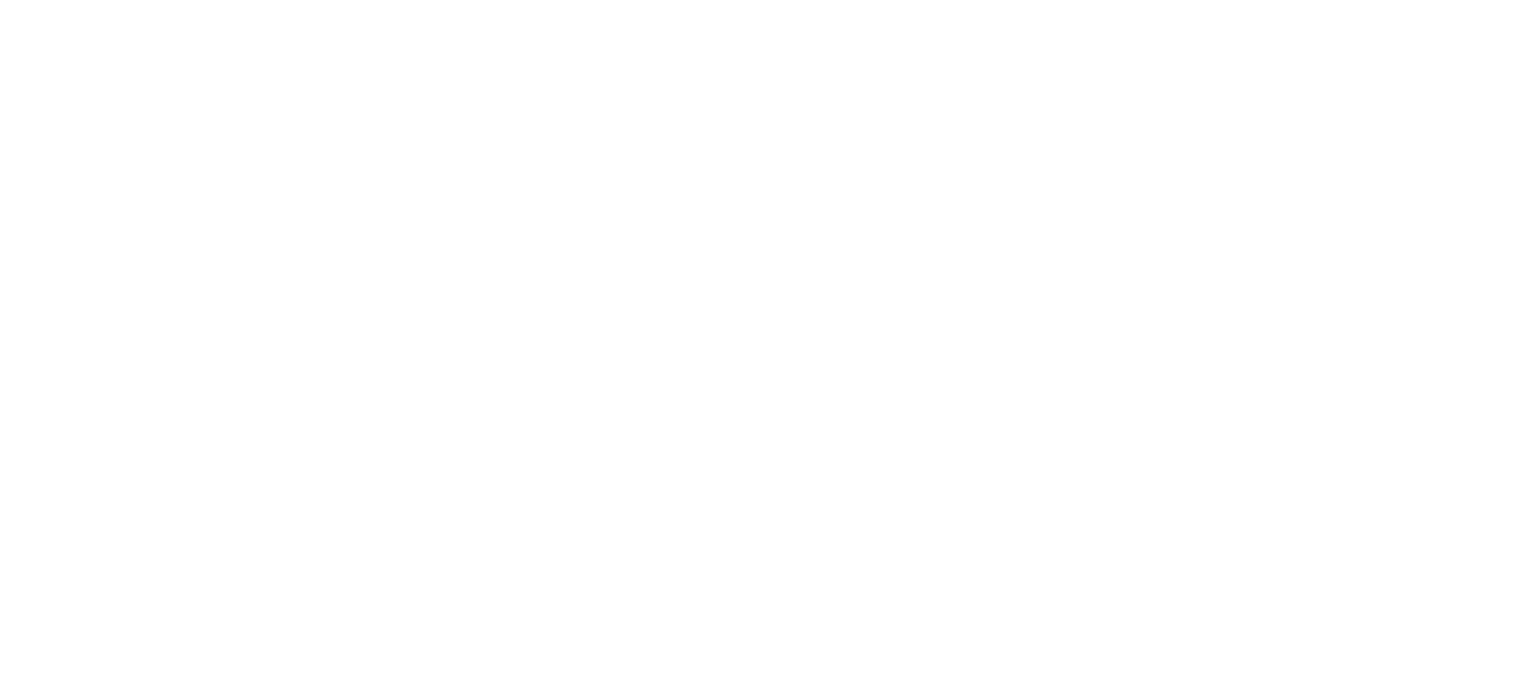 scroll, scrollTop: 0, scrollLeft: 0, axis: both 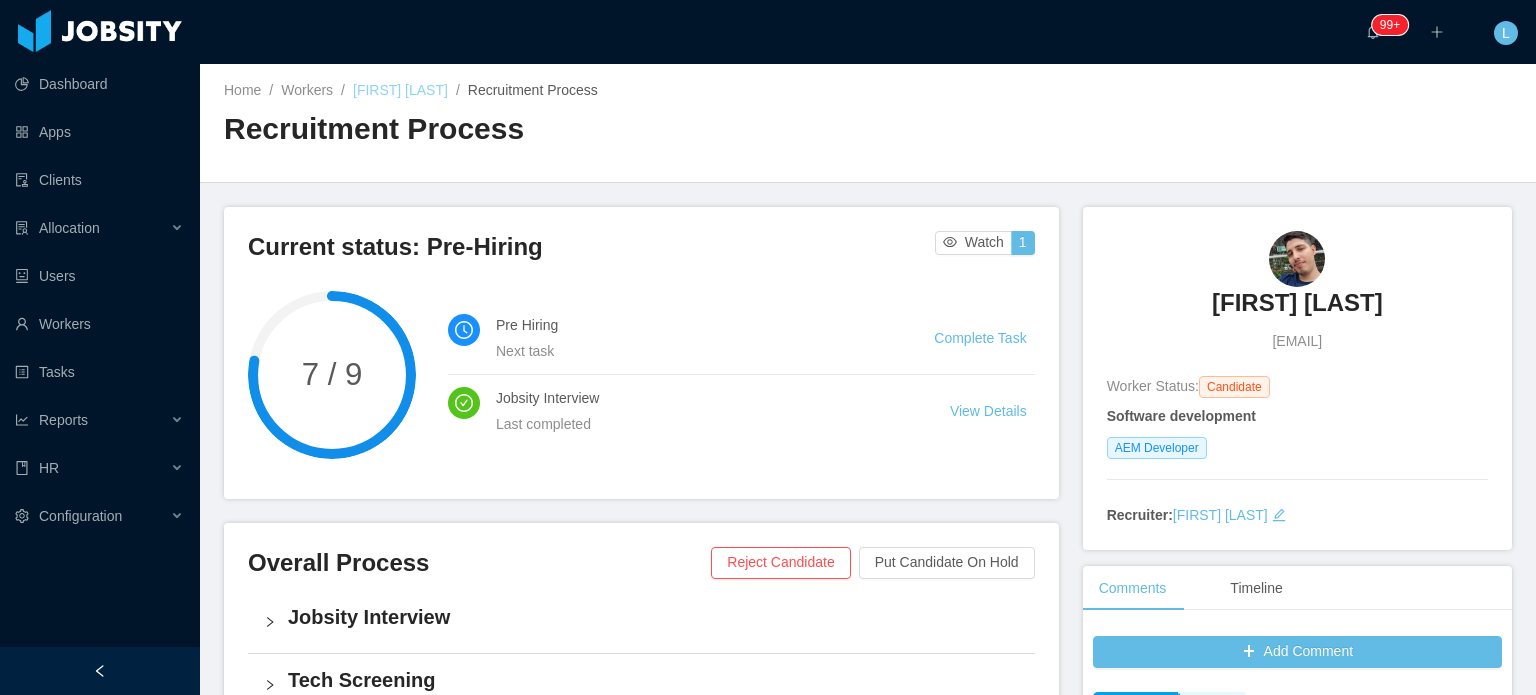 click on "[FIRST] [LAST]" at bounding box center (400, 90) 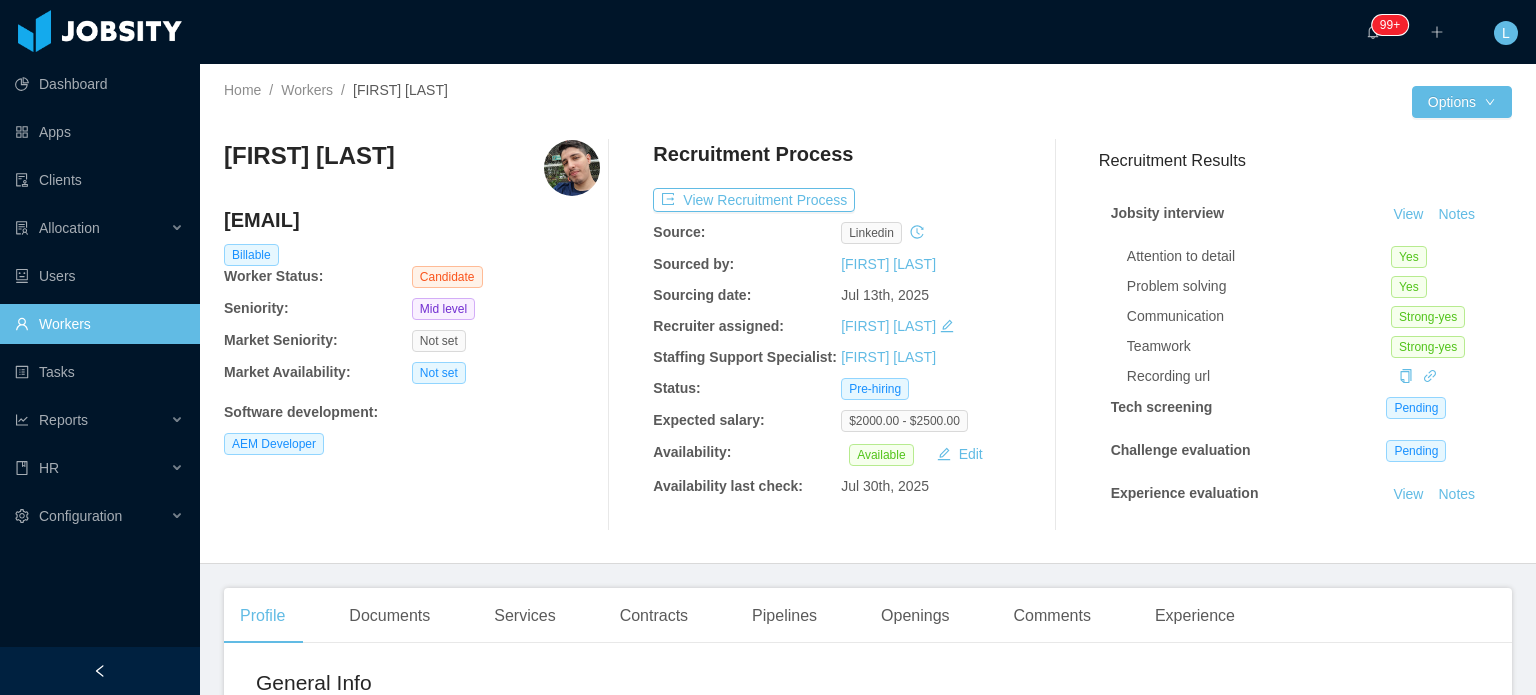 drag, startPoint x: 220, startPoint y: 158, endPoint x: 404, endPoint y: 154, distance: 184.04347 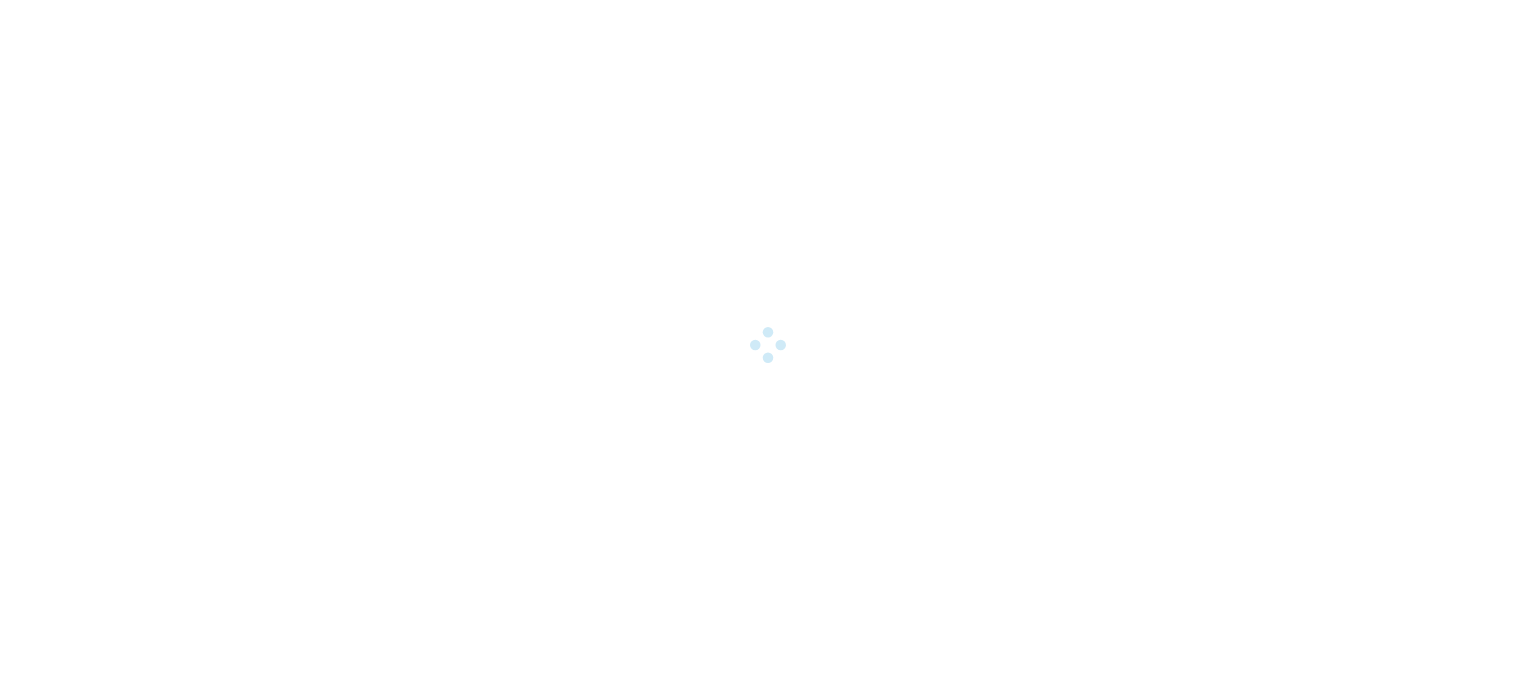 scroll, scrollTop: 0, scrollLeft: 0, axis: both 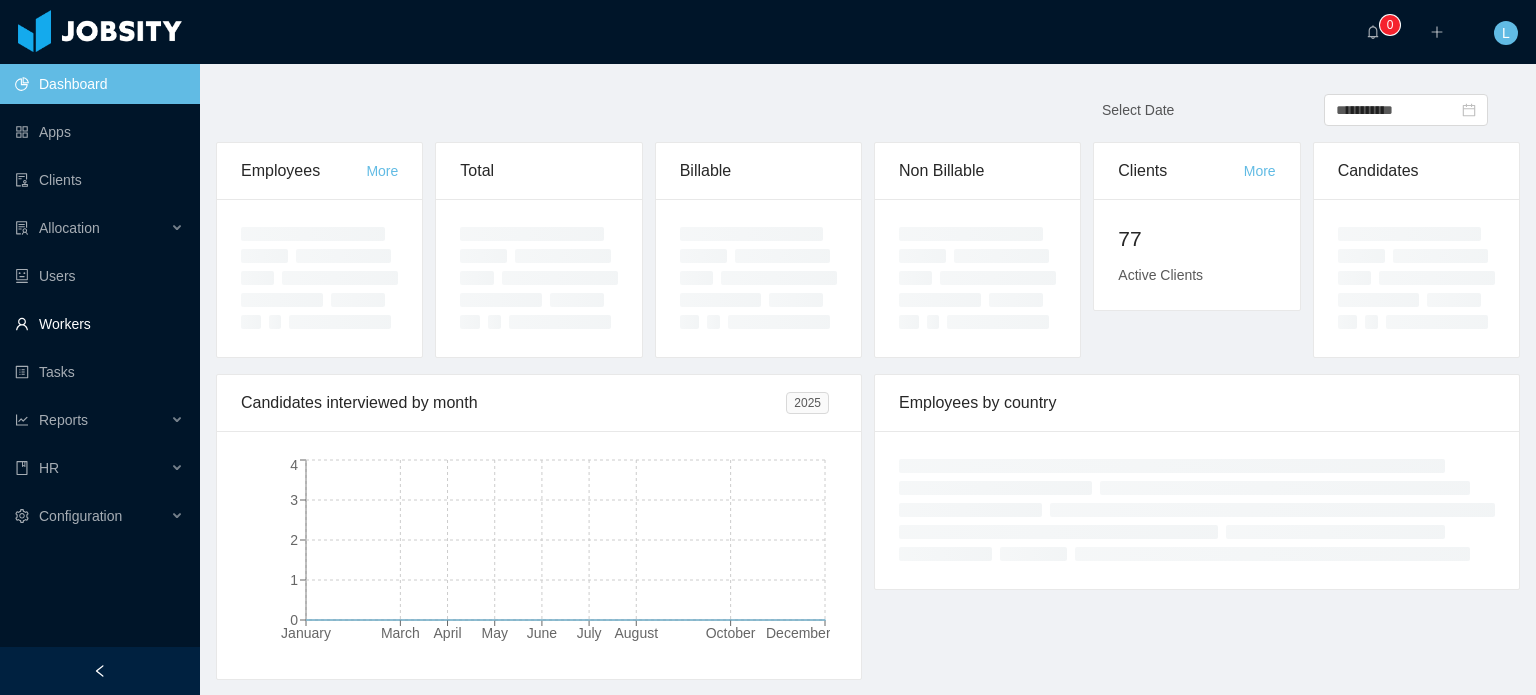 click on "Workers" at bounding box center (99, 324) 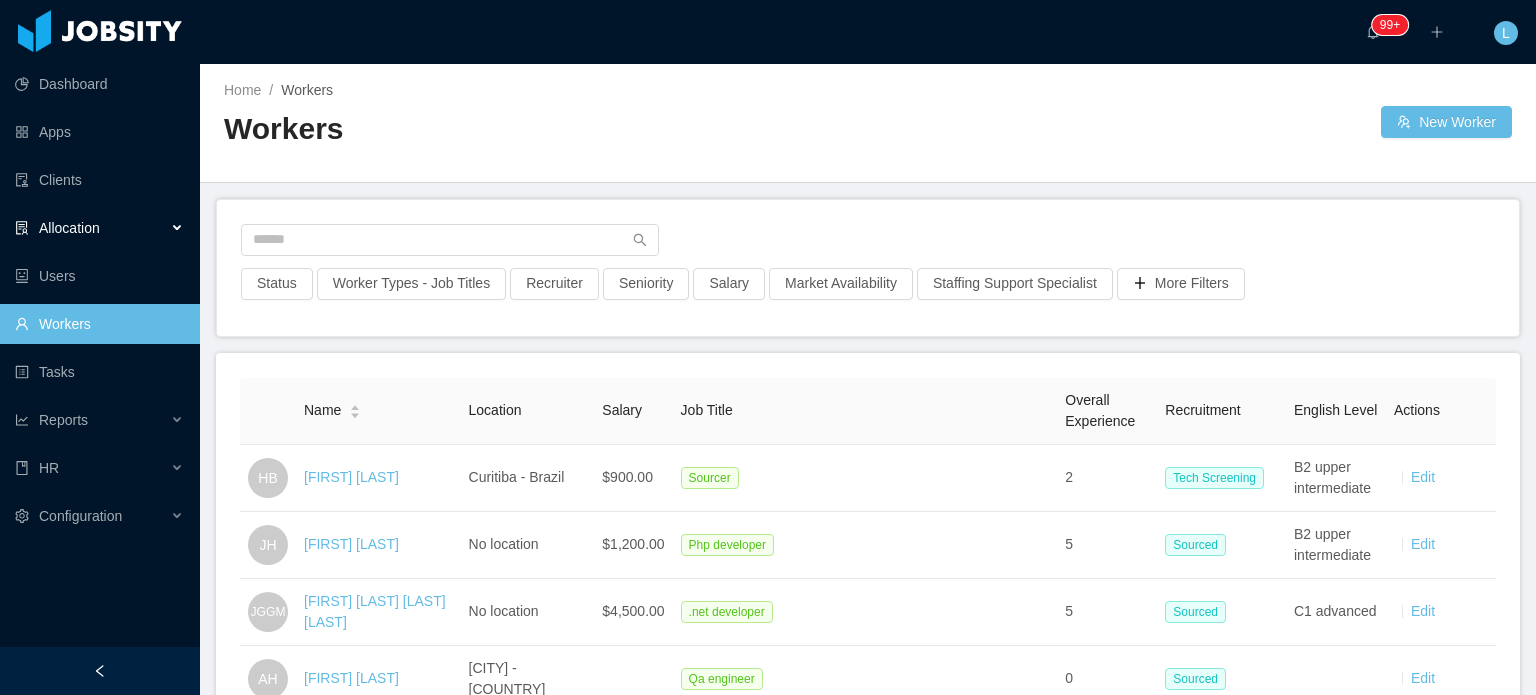 click on "Allocation" at bounding box center [69, 228] 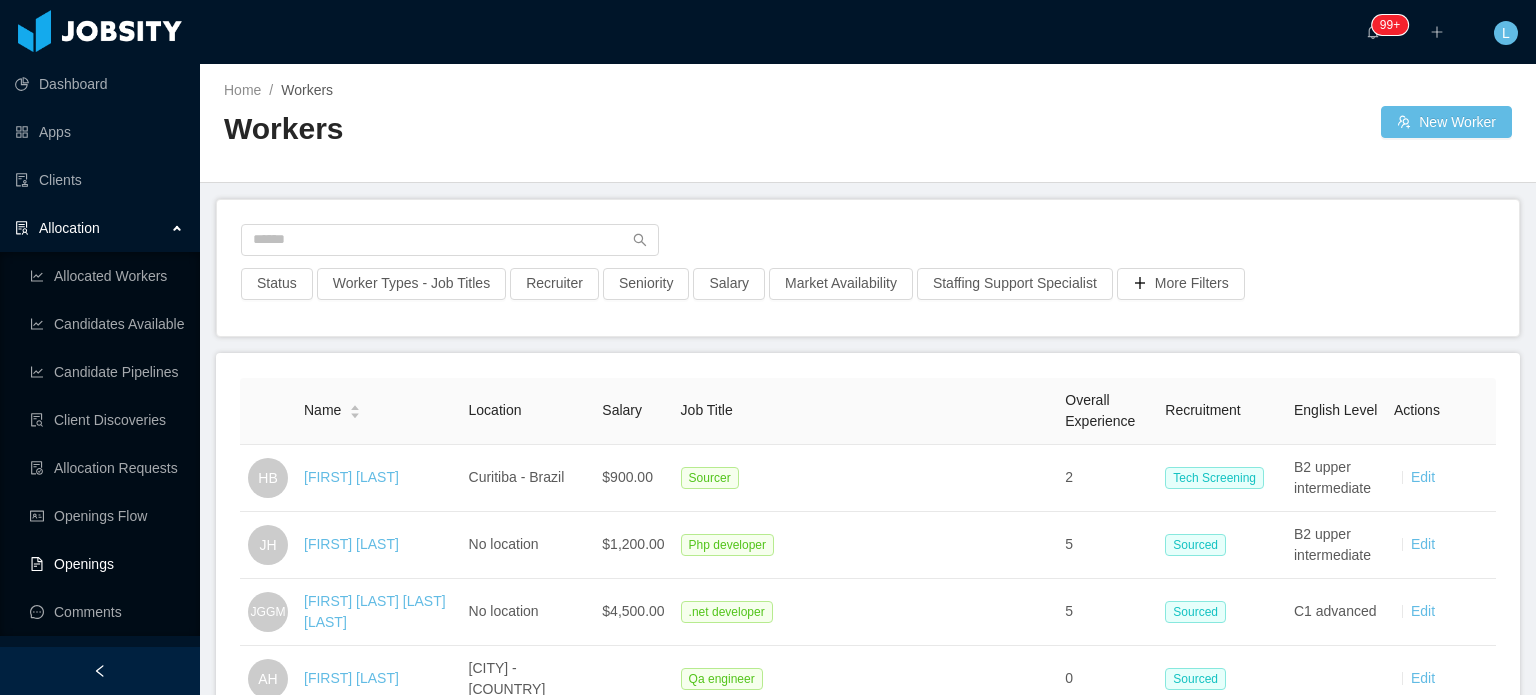 click on "Openings" at bounding box center (107, 564) 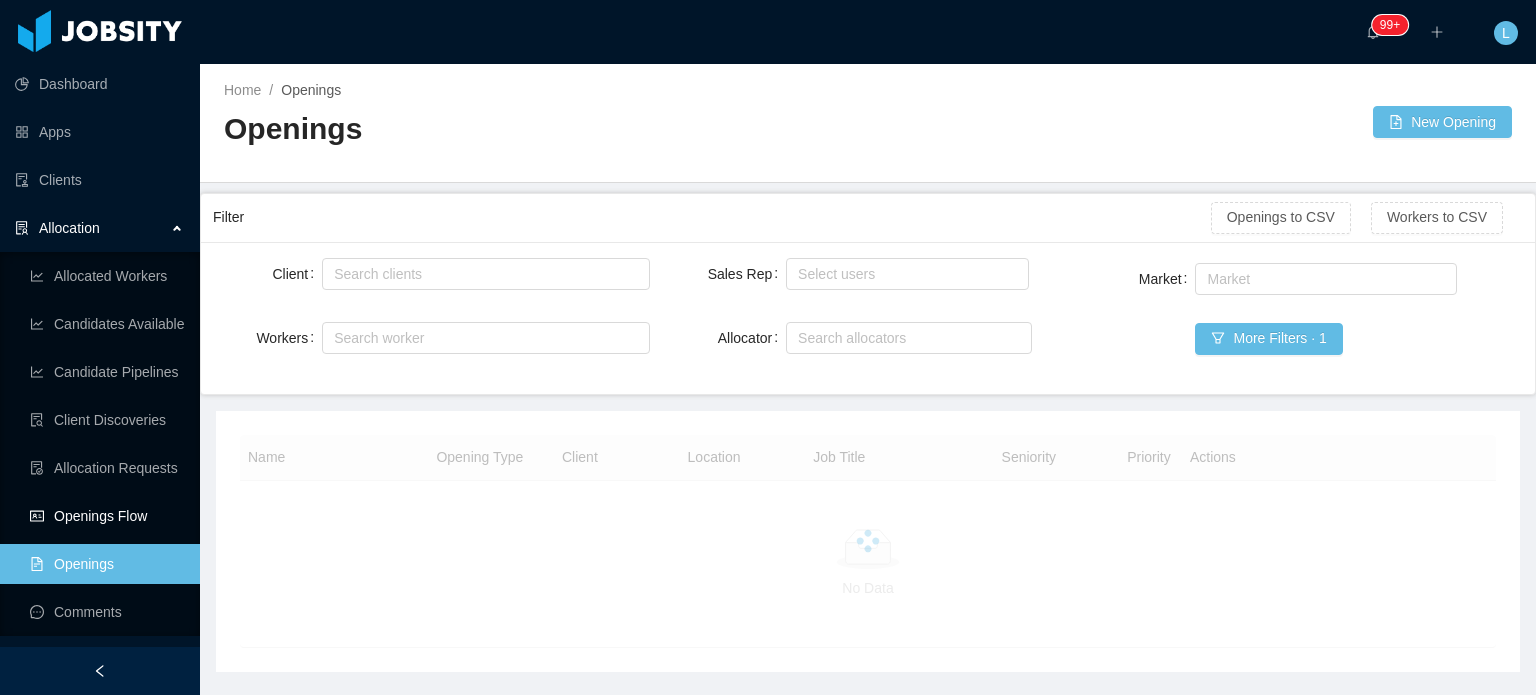 click on "Openings Flow" at bounding box center [107, 516] 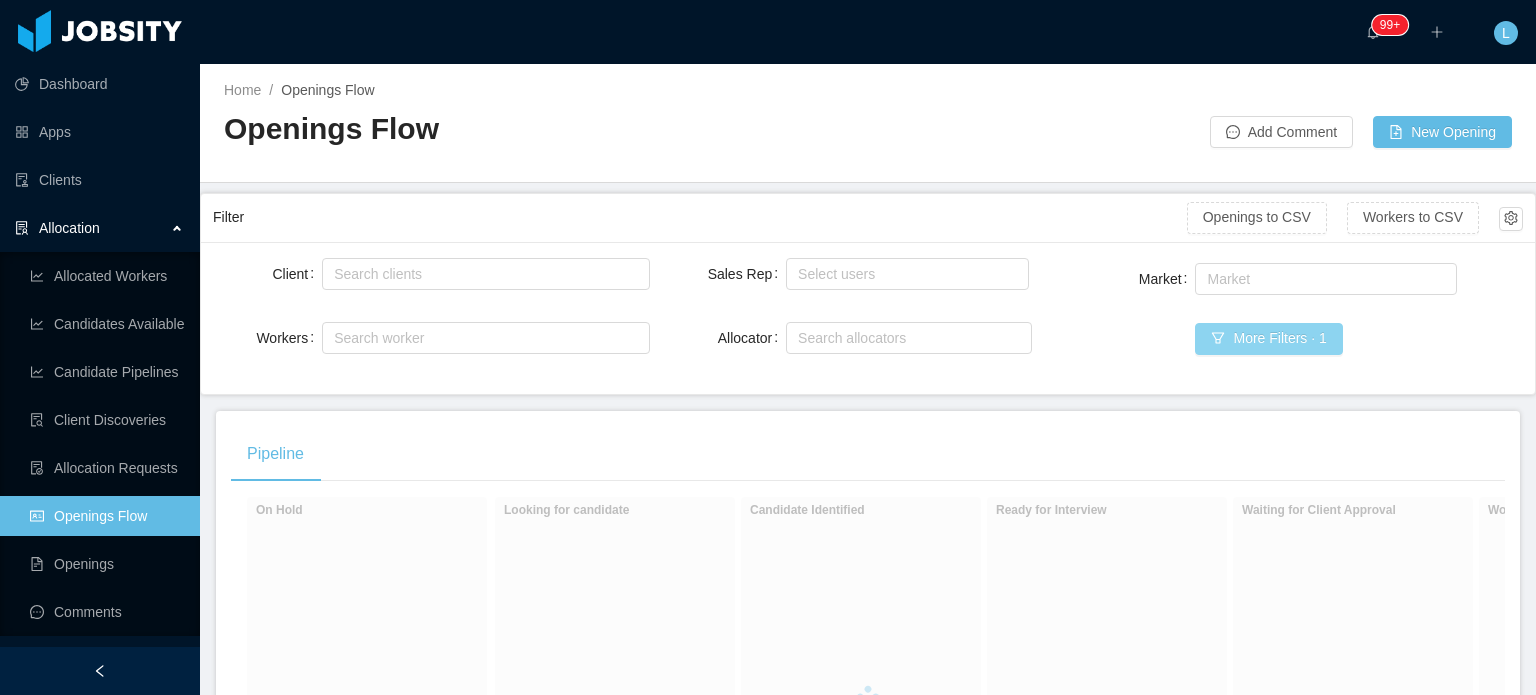 click on "More Filters · 1" at bounding box center (1268, 339) 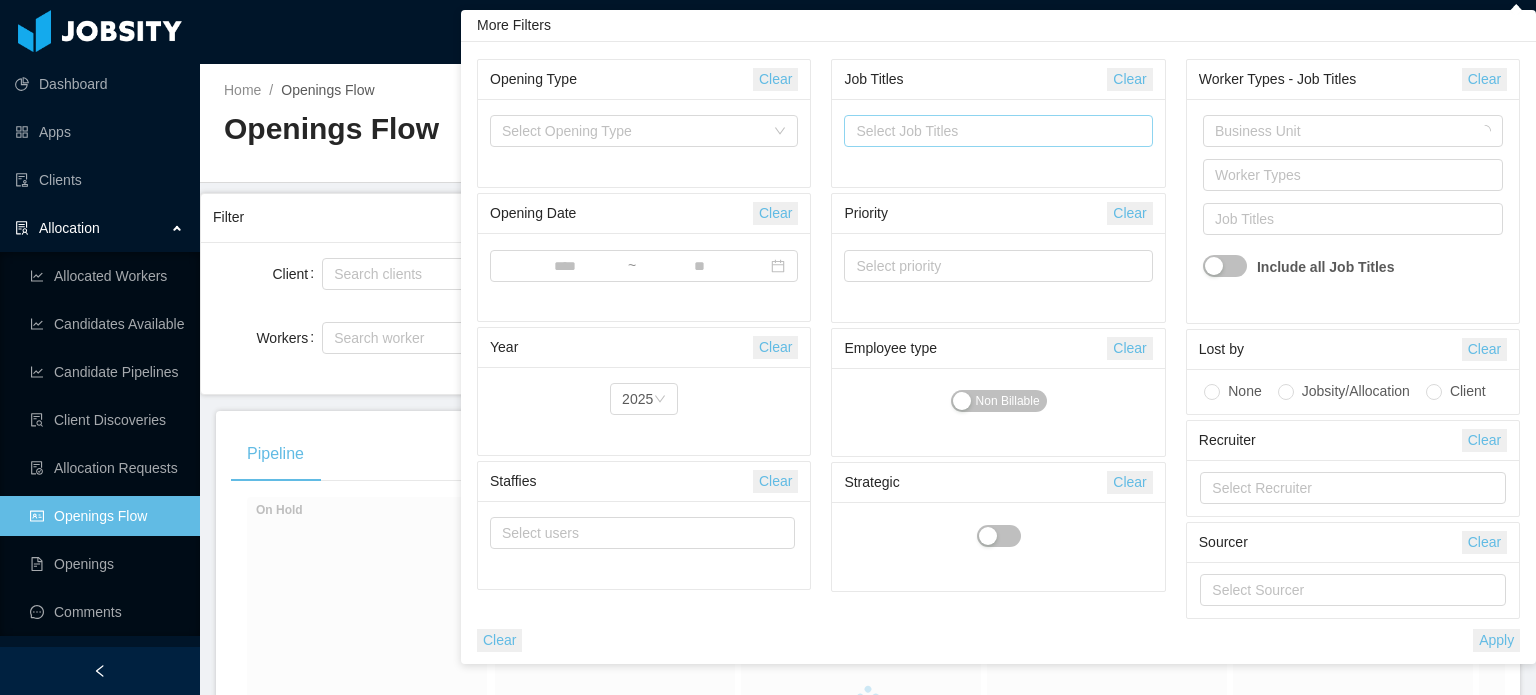 click on "Select Job Titles" at bounding box center [993, 131] 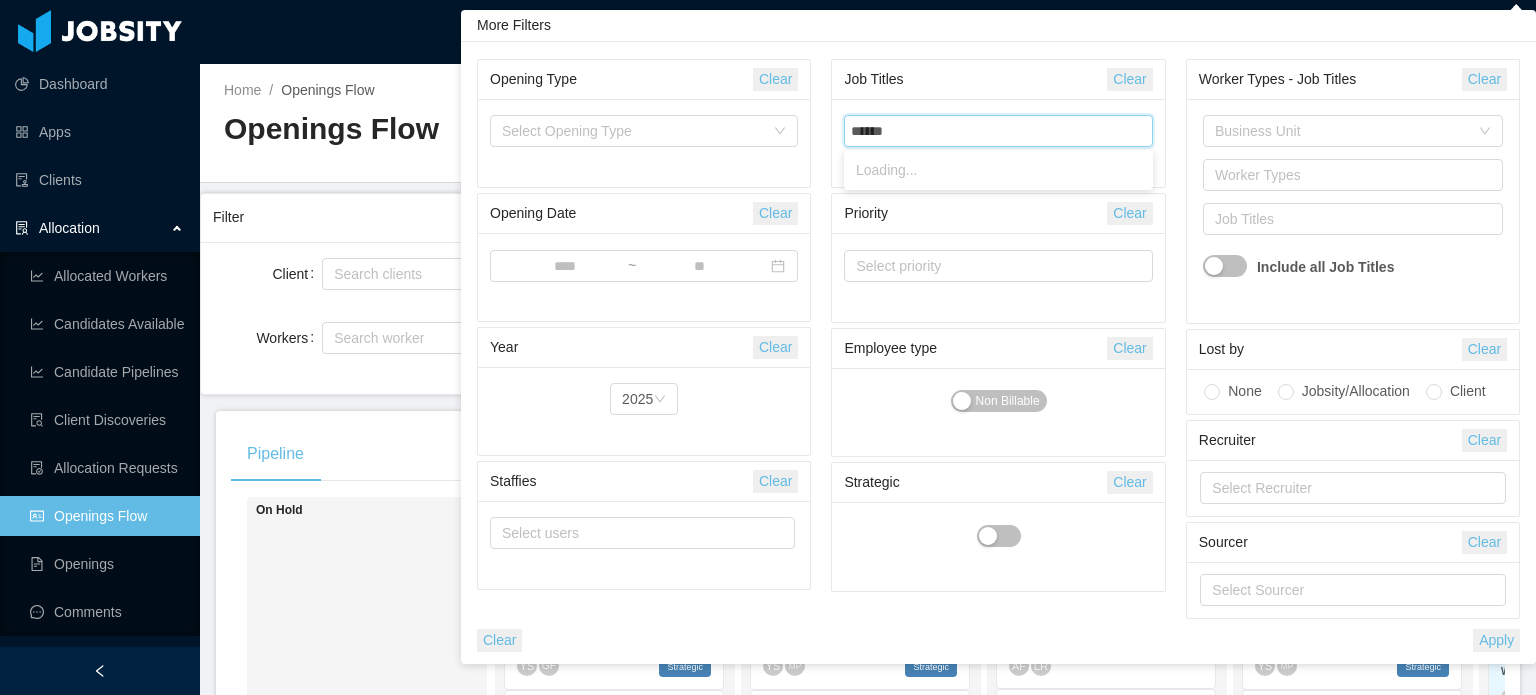 type on "*******" 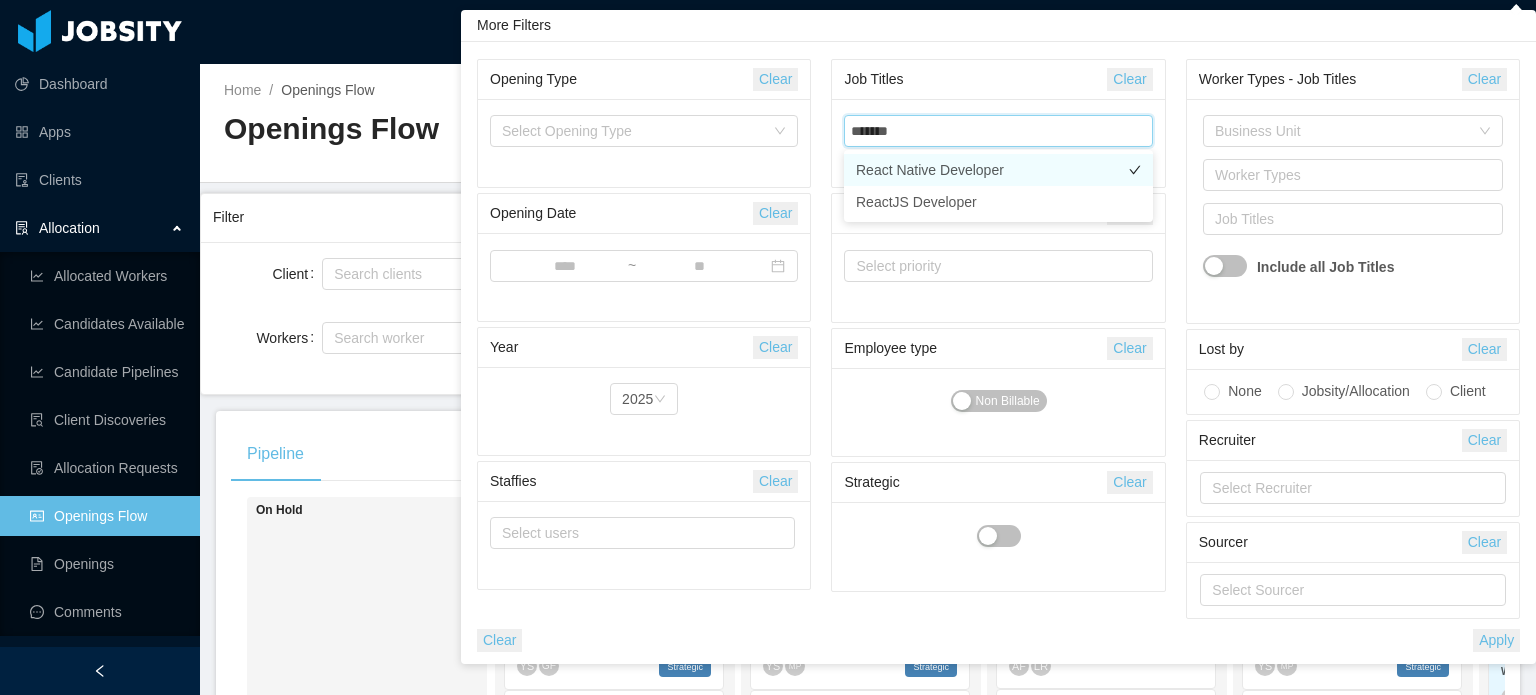 click on "React Native Developer" at bounding box center [998, 170] 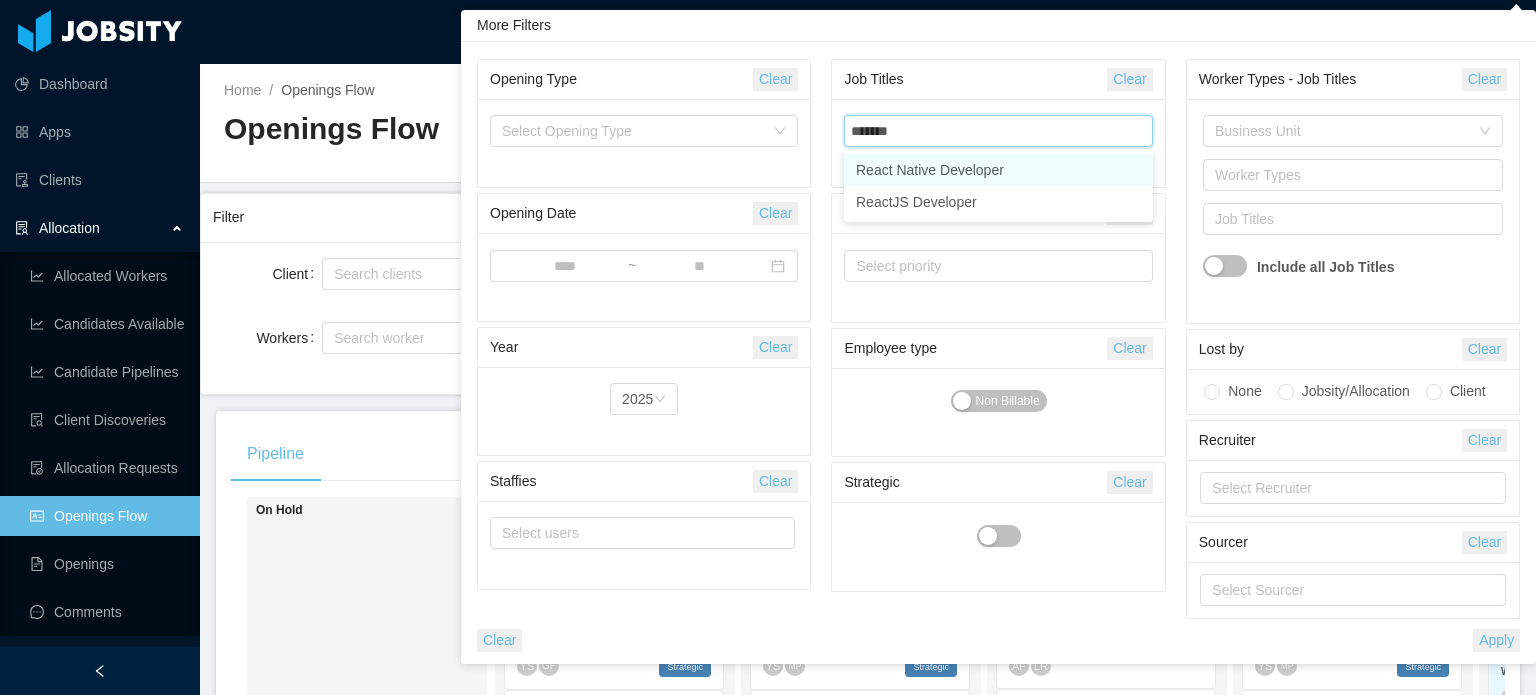type 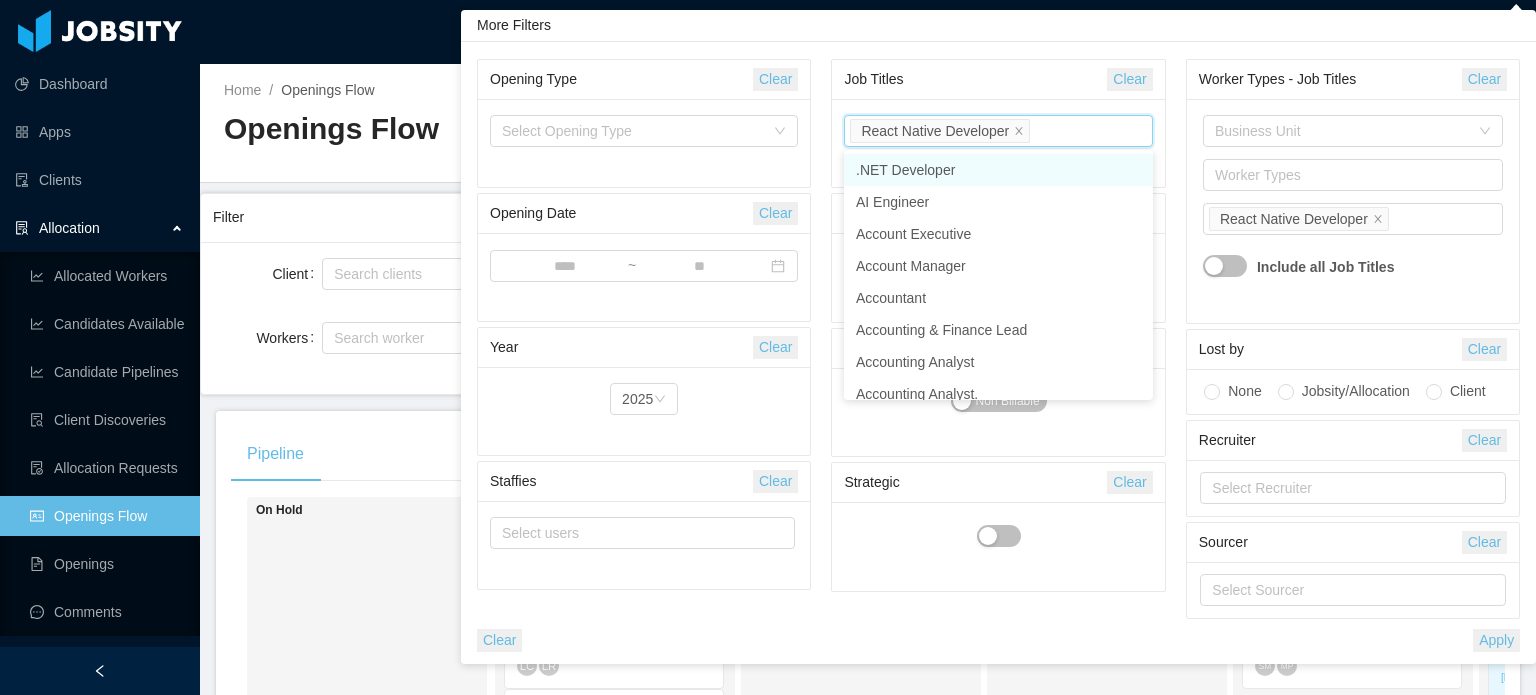 click on "Apply" at bounding box center (1496, 640) 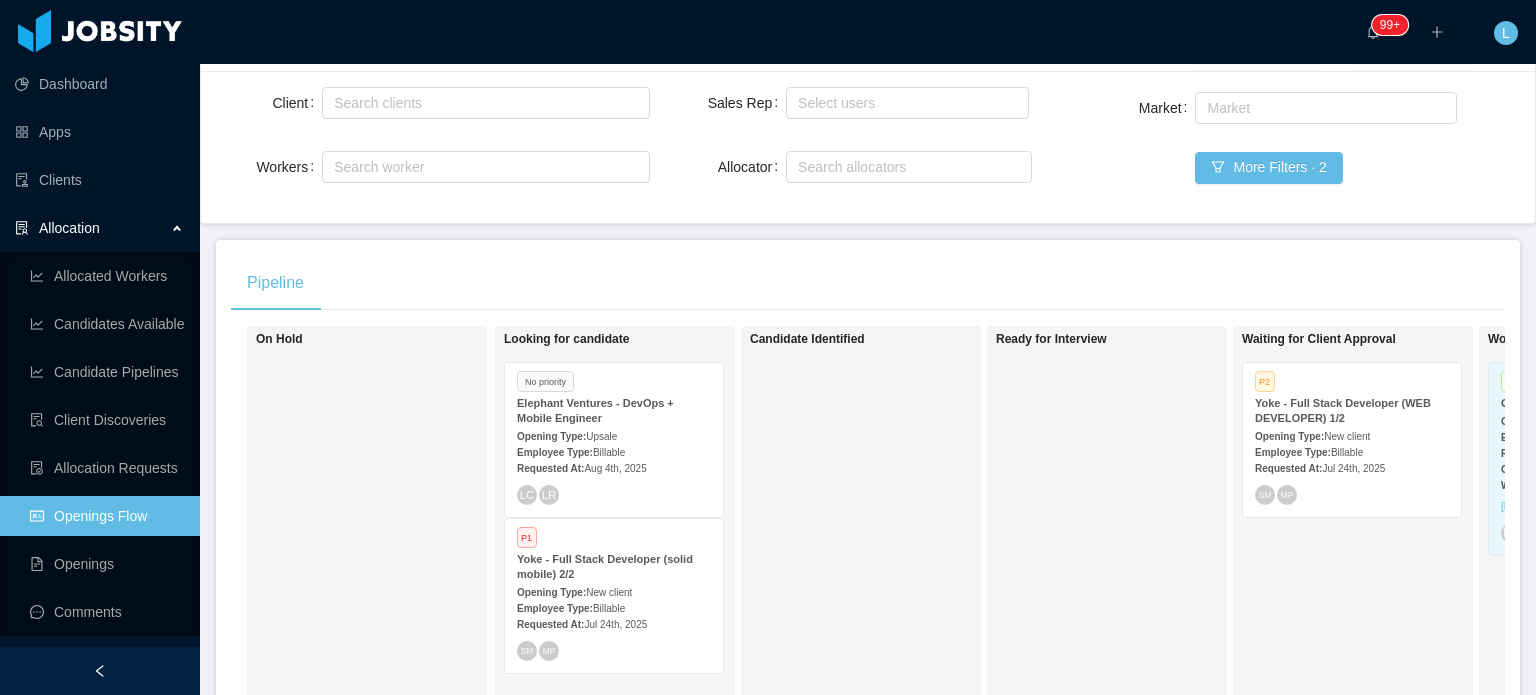 scroll, scrollTop: 200, scrollLeft: 0, axis: vertical 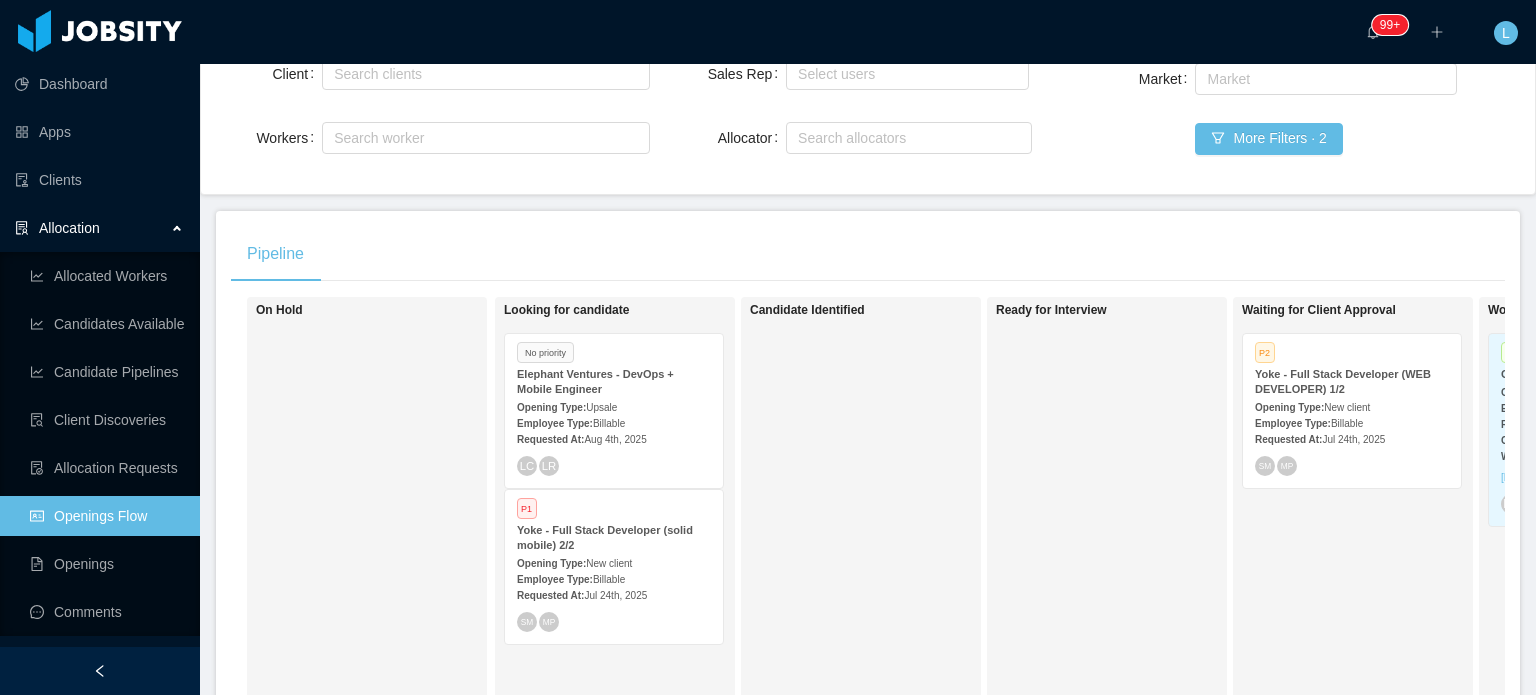 click on "Employee Type:   Billable" at bounding box center [614, 578] 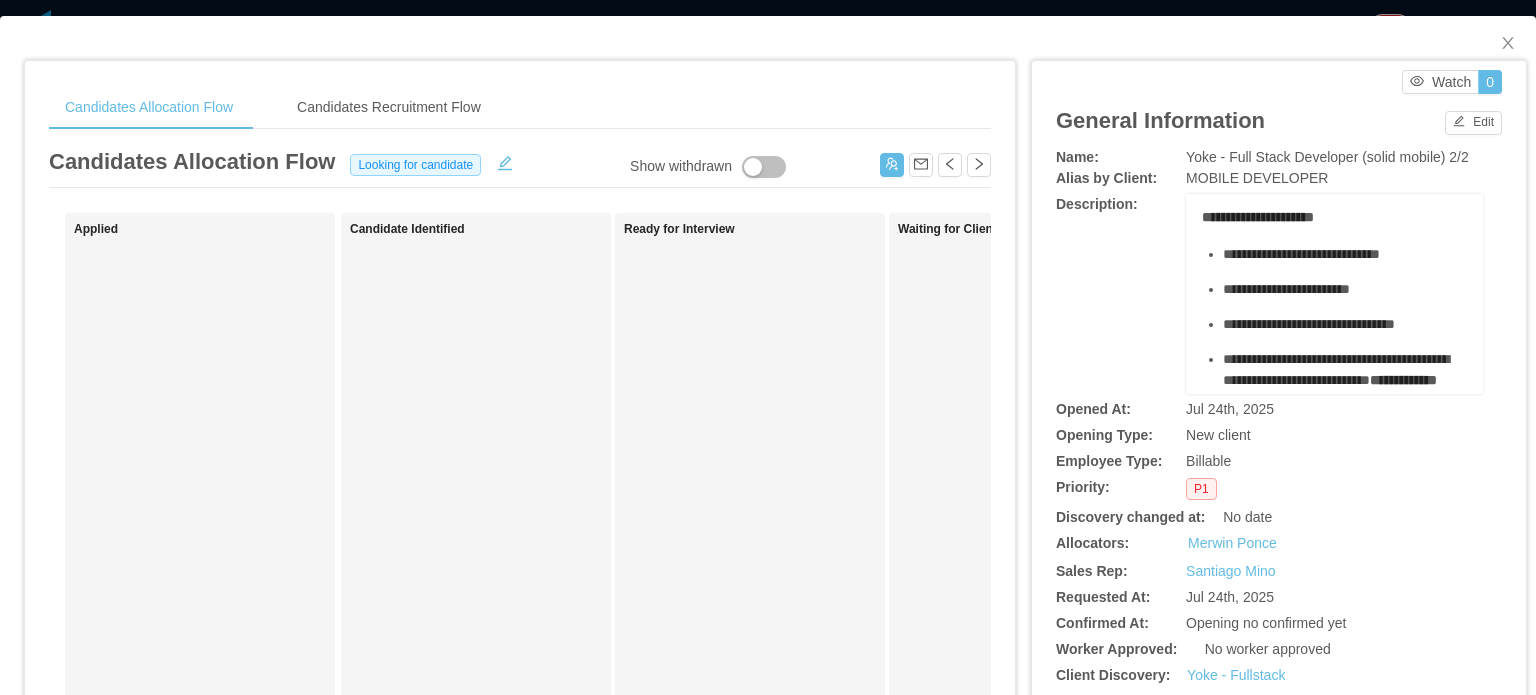 scroll, scrollTop: 700, scrollLeft: 0, axis: vertical 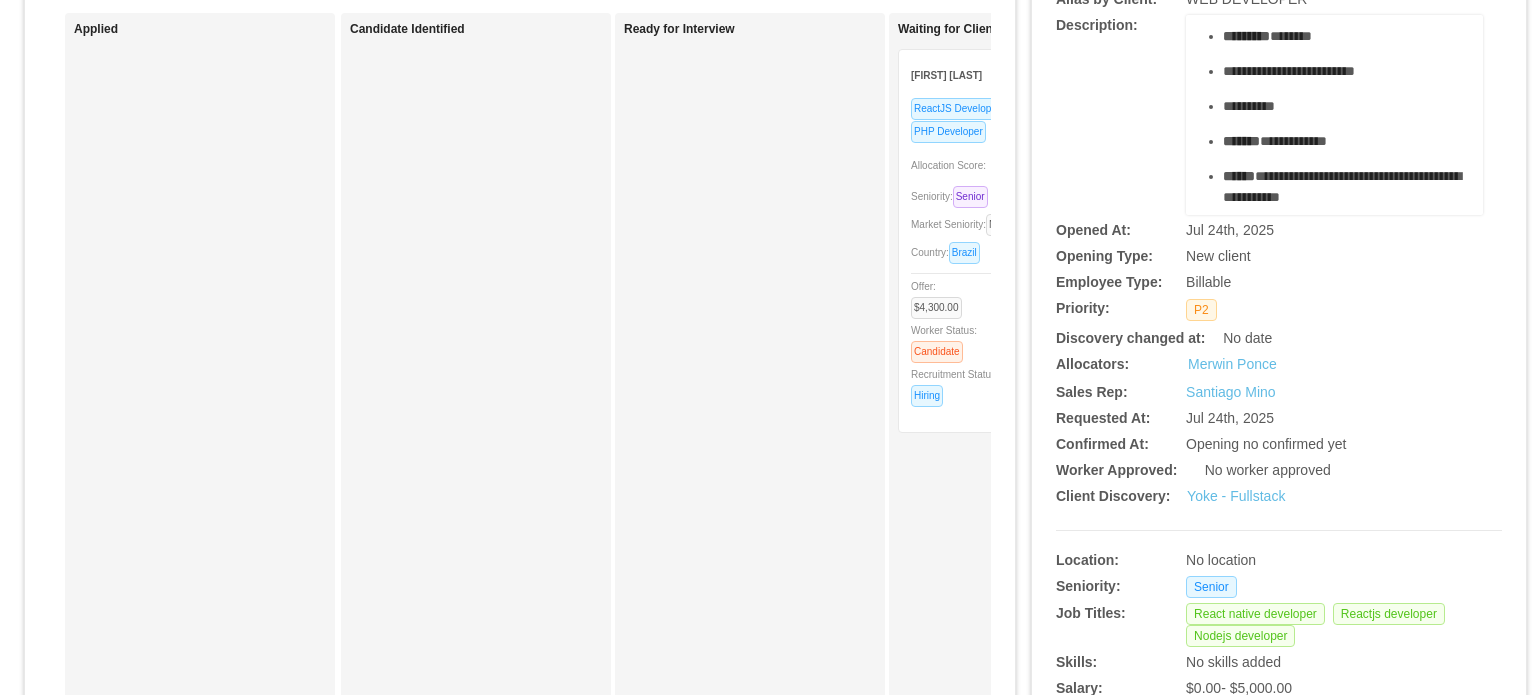 click on "Seniority:   Senior" at bounding box center (953, 196) 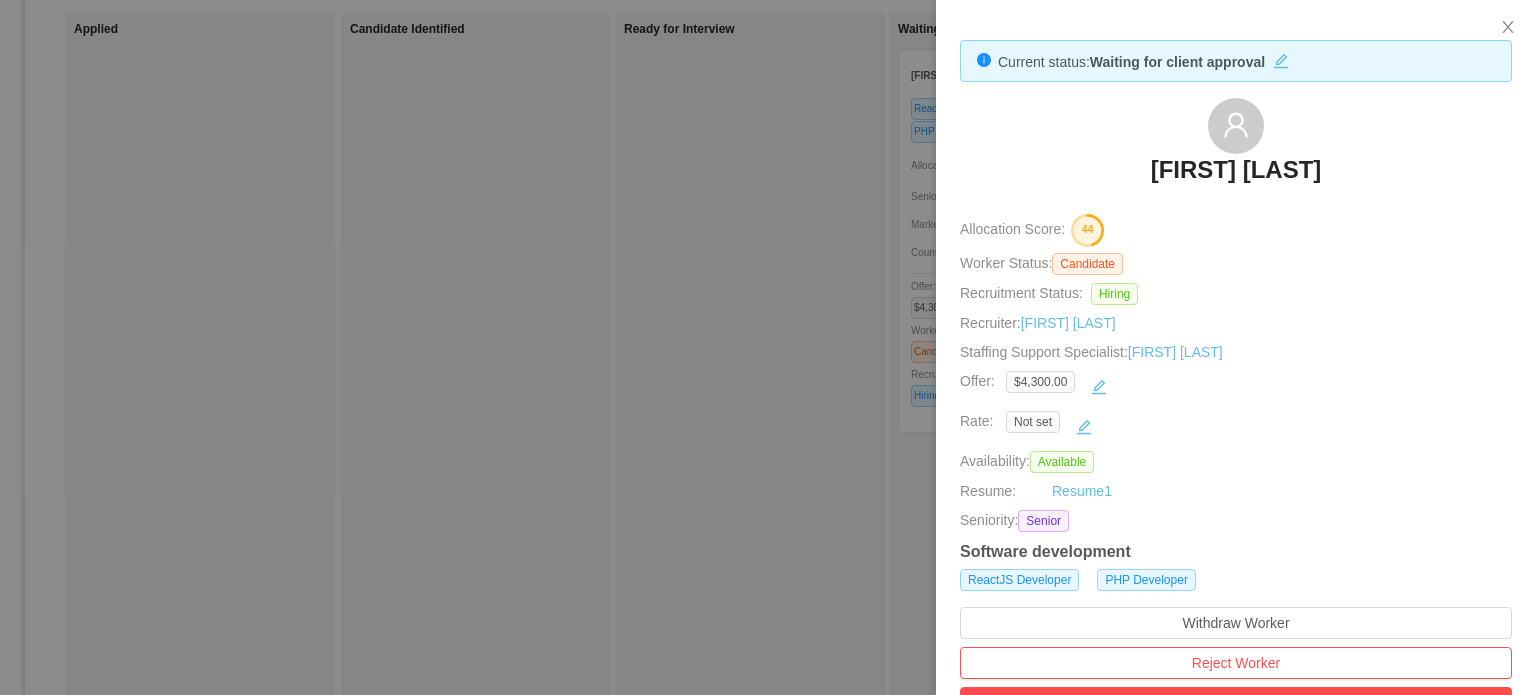click on "Current status: Waiting for client approval [NAME] Allocation Score: 44 Worker Status: Candidate Recruitment Status: Hiring Recruiter: [NAME] Staffing Support Specialist: [NAME] Offer: $4,300.00 Rate: Not set Availability: Available Resume: Resume 1 Seniority: Senior Software development ReactJS Developer PHP Developer Withdraw Worker Reject Worker Remove Worker Share Worker Comments Timeline Add Comment Allocation Interview Scheduled [NAME] Interview scheduled for friday, [MONTH] [DAY]th at [HOUR]:[MINUTE] [TIMEZONE] .st2{fill:#2a2522} Neutral Allocation Client Feedback [NAME] [MONTH] [DAY]th, [YEAR] [HOUR]:[MINUTE] [AM/PM] [NAME] performed well, however, i’m seeing that he’s left the session for every question, so i’m suspecting his looking up answers during the assessment. regardless, we can schedule an interview with [NAME] and I’ll ask him directly [NAME]you can schedule the first round of behavior interview with me using this link" at bounding box center [1236, 783] 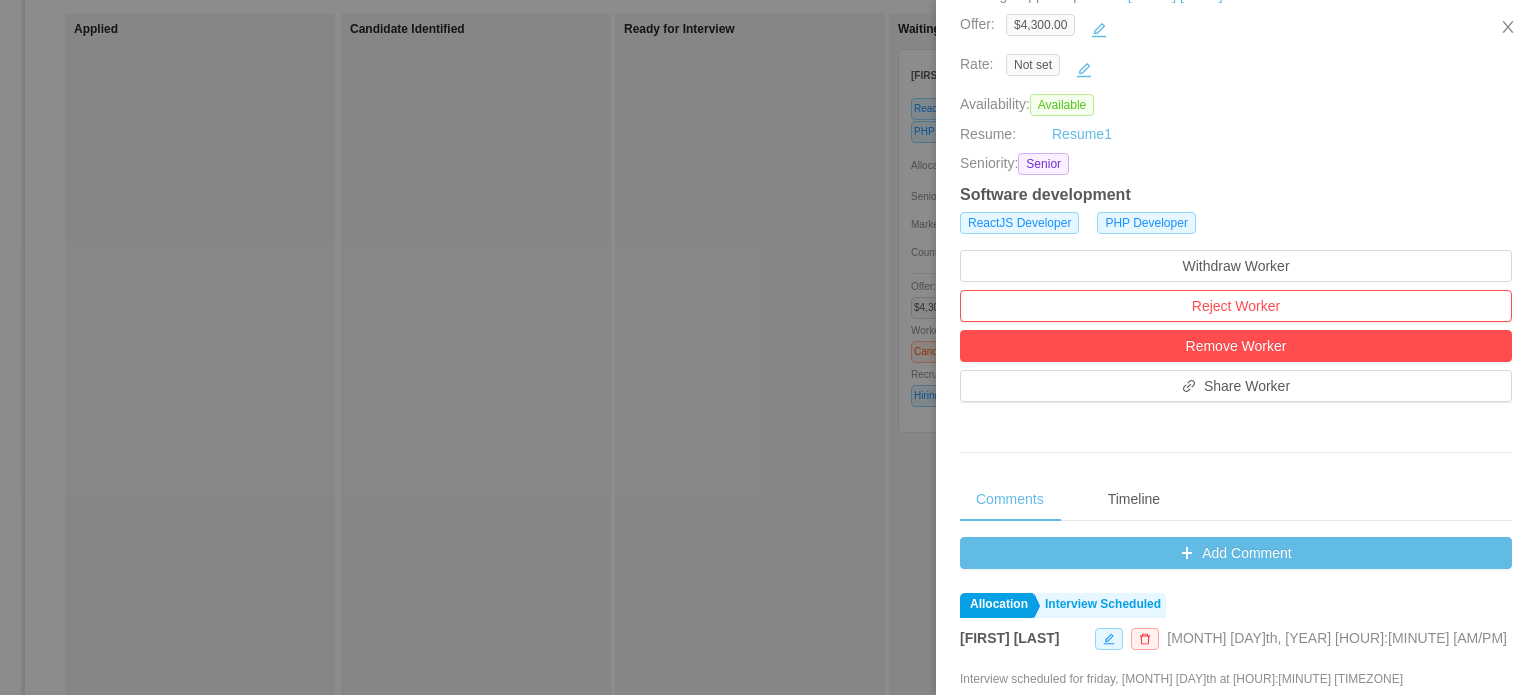 scroll, scrollTop: 400, scrollLeft: 0, axis: vertical 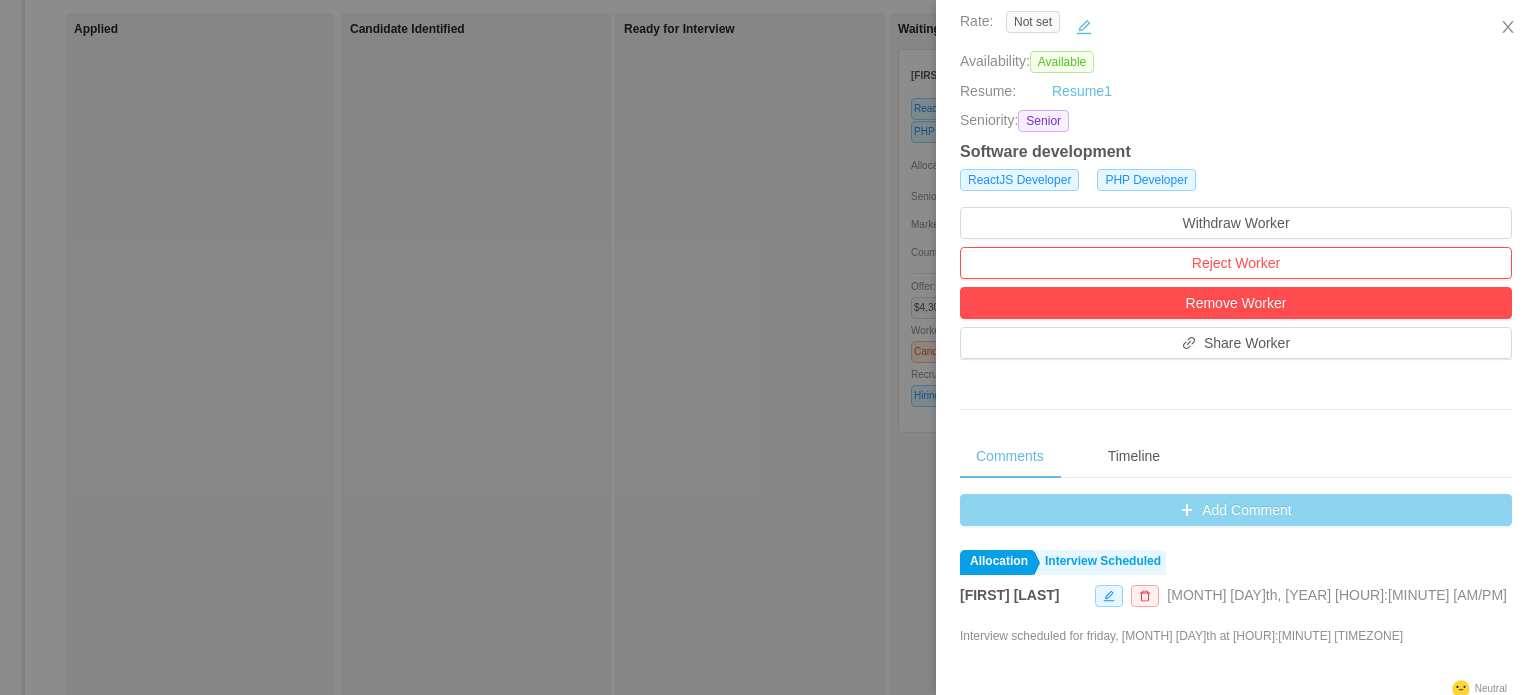 click on "Add Comment" at bounding box center (1236, 510) 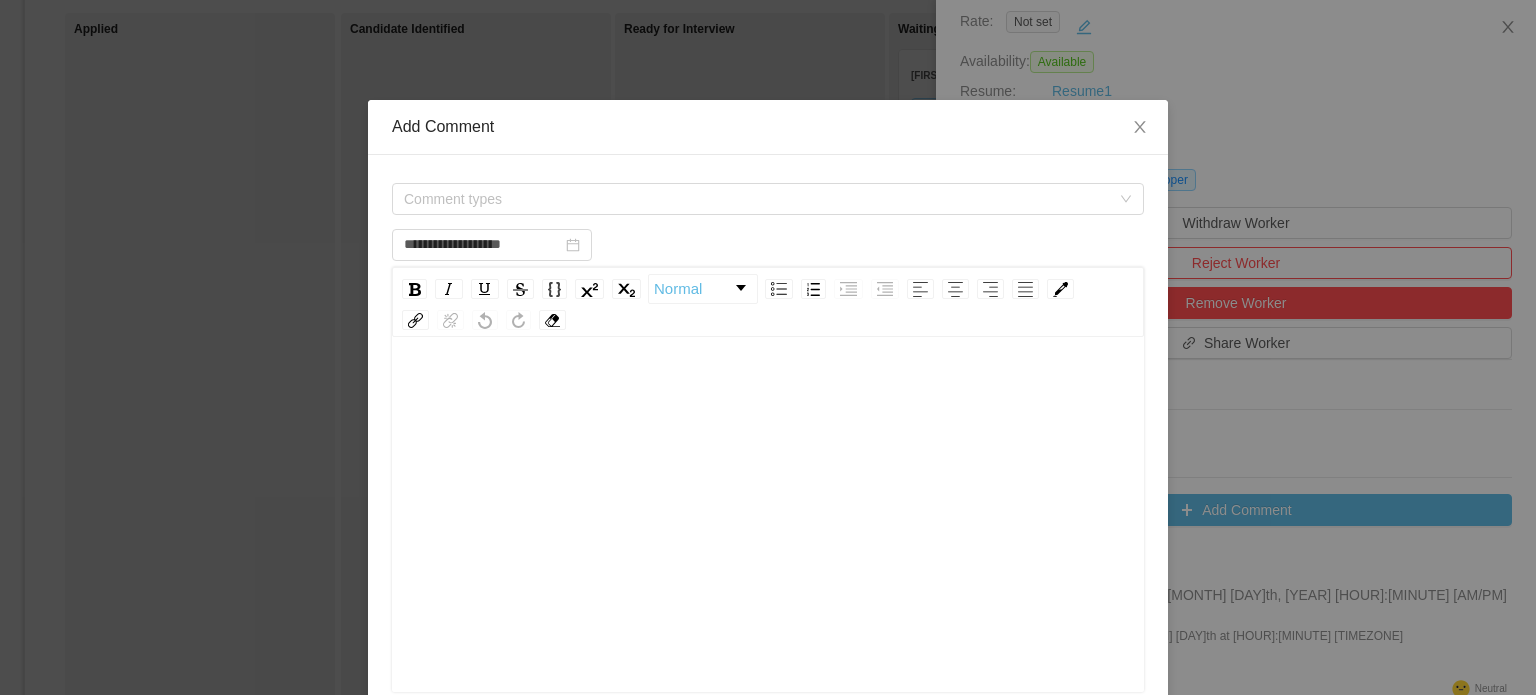click at bounding box center (768, 546) 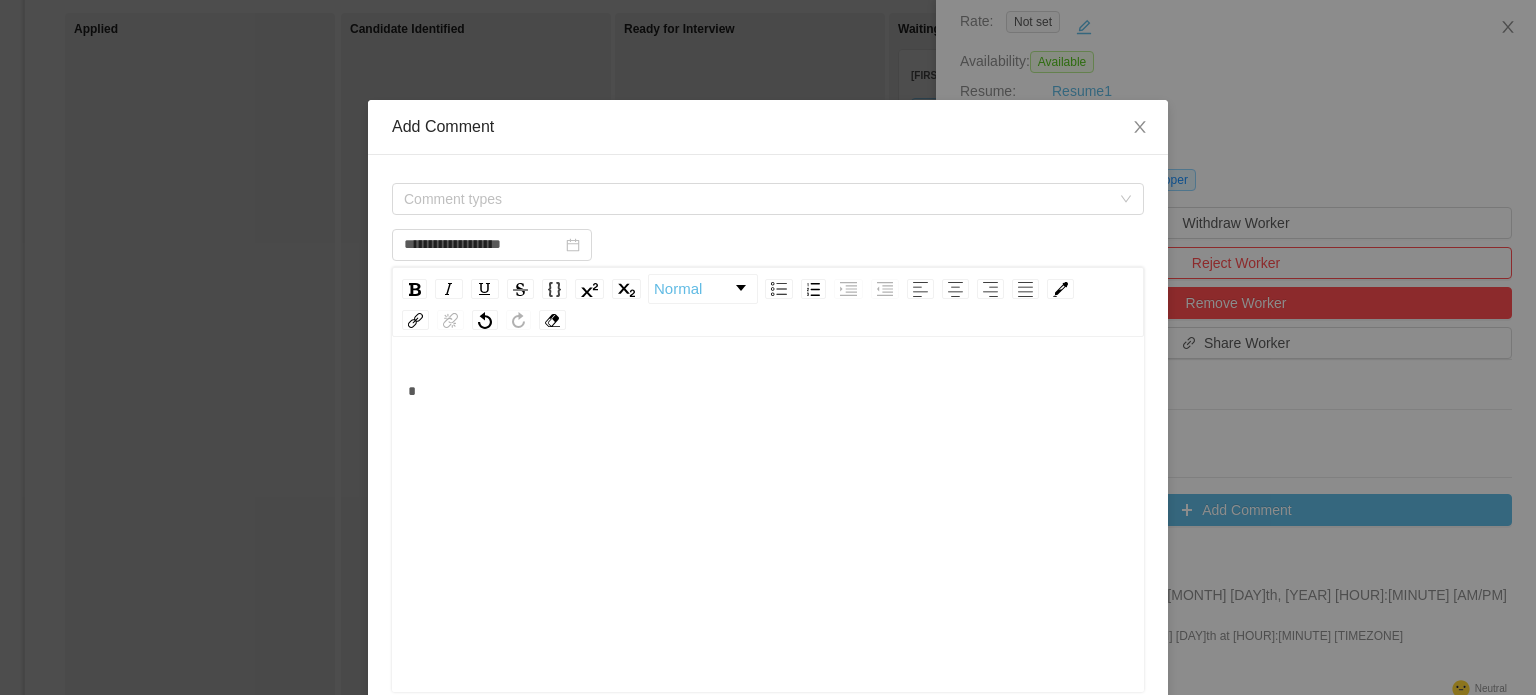 type 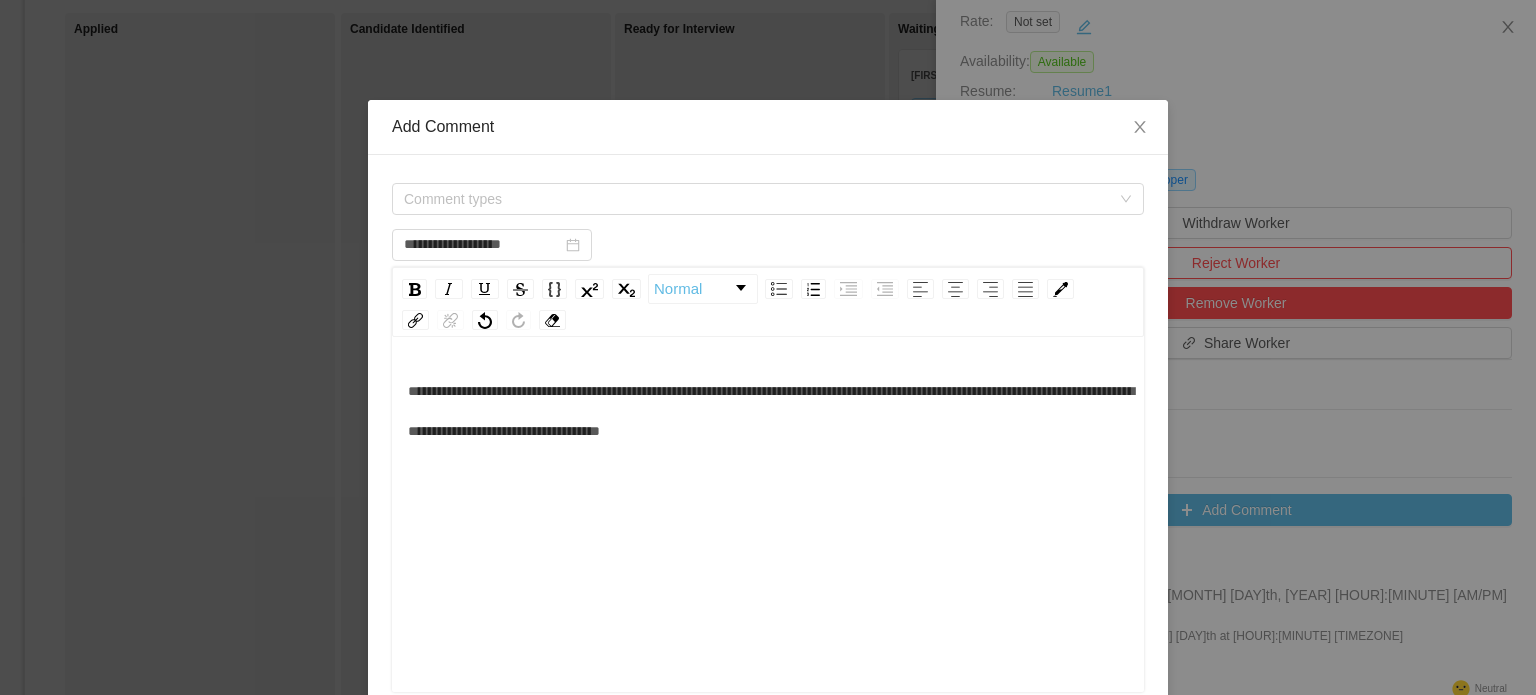 click on "**********" at bounding box center (768, 411) 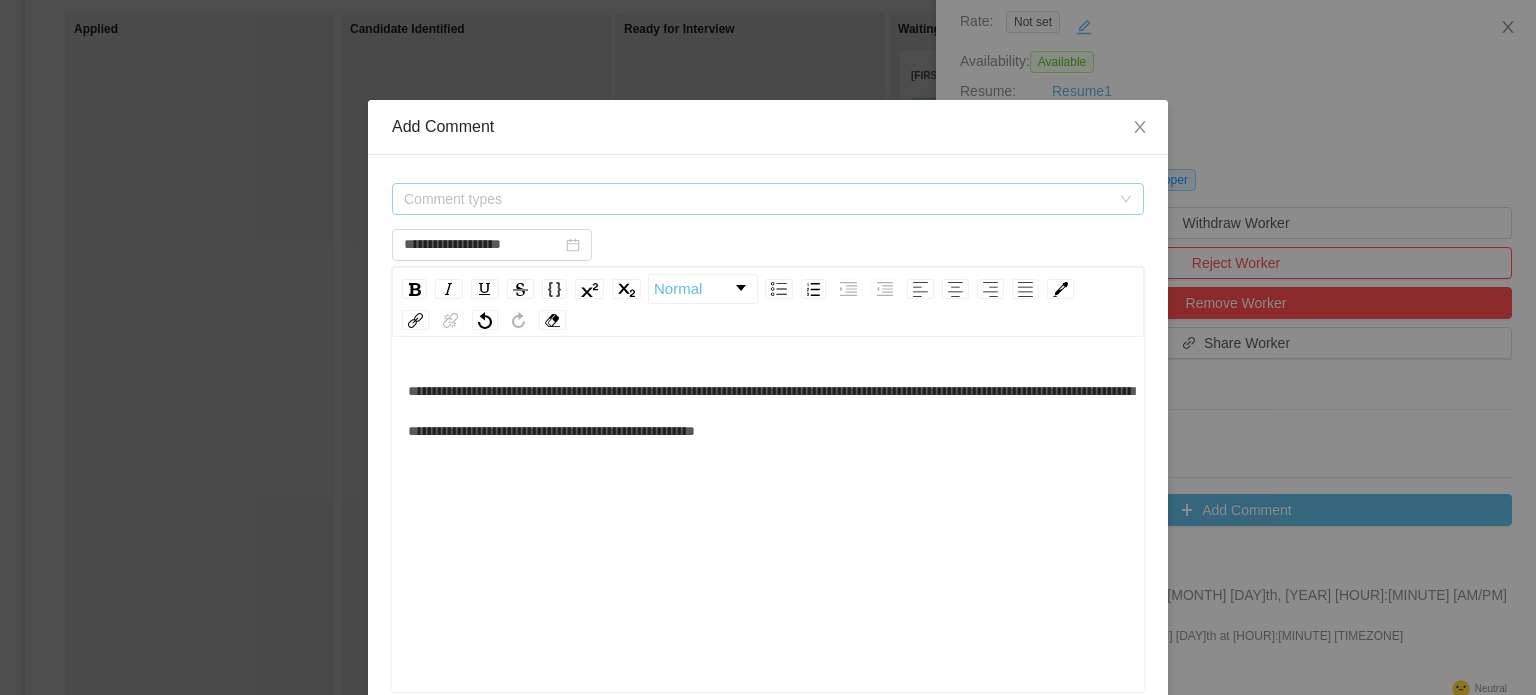 click on "Comment types" at bounding box center [757, 199] 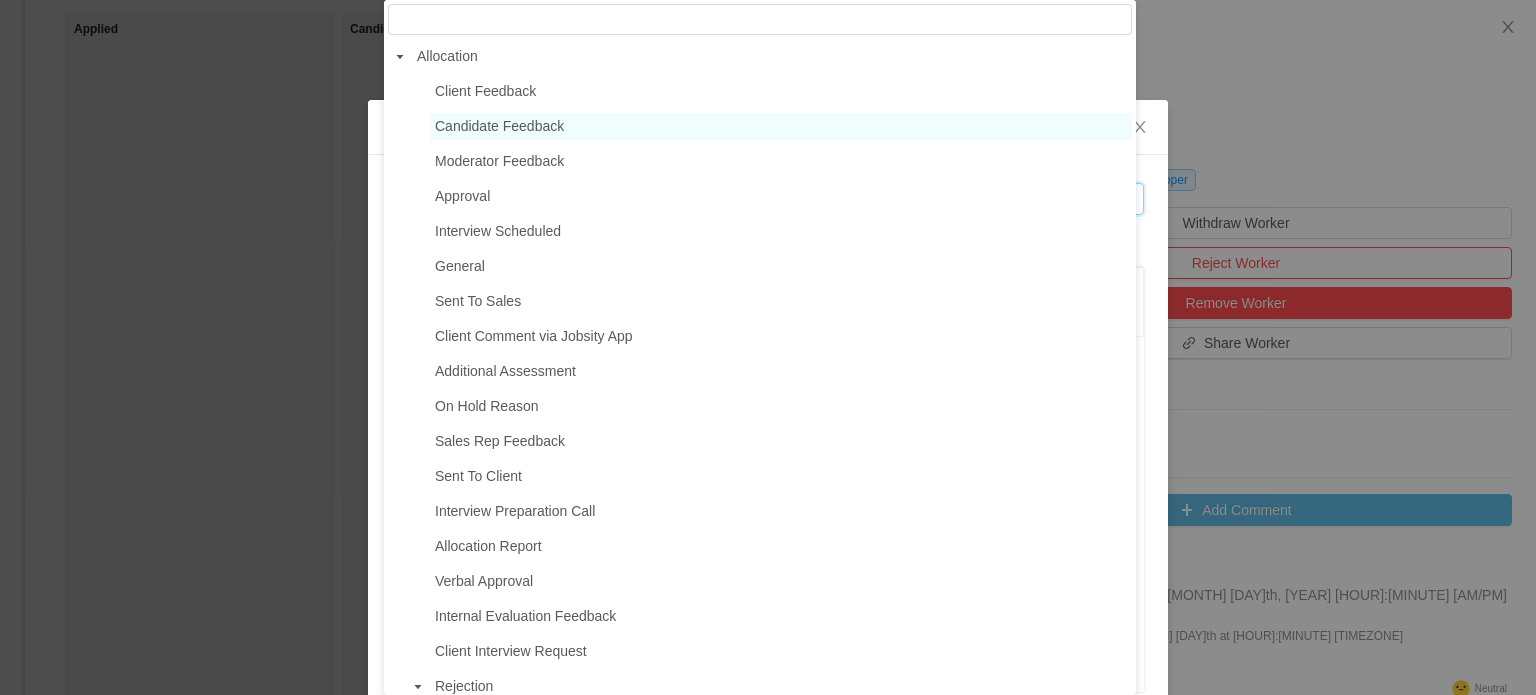 click on "Candidate Feedback" at bounding box center (499, 126) 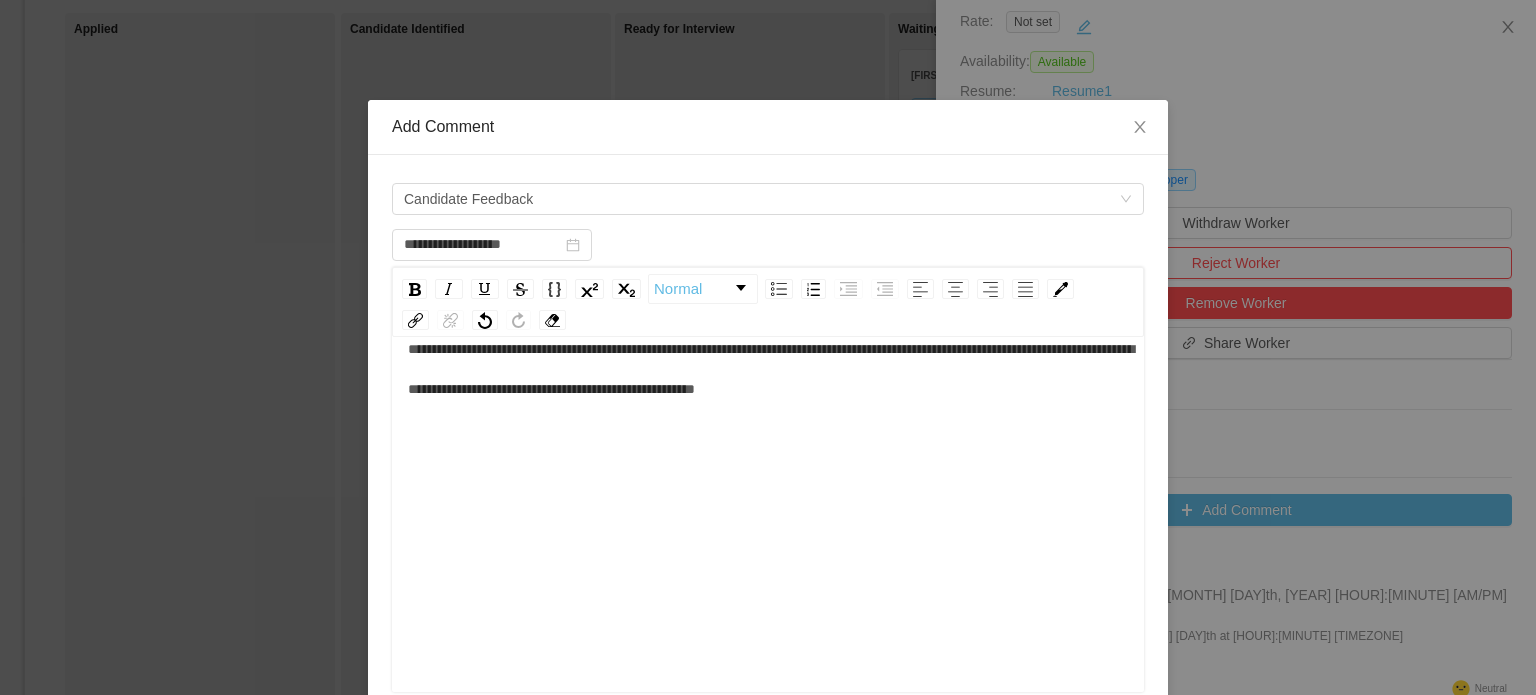 scroll, scrollTop: 44, scrollLeft: 0, axis: vertical 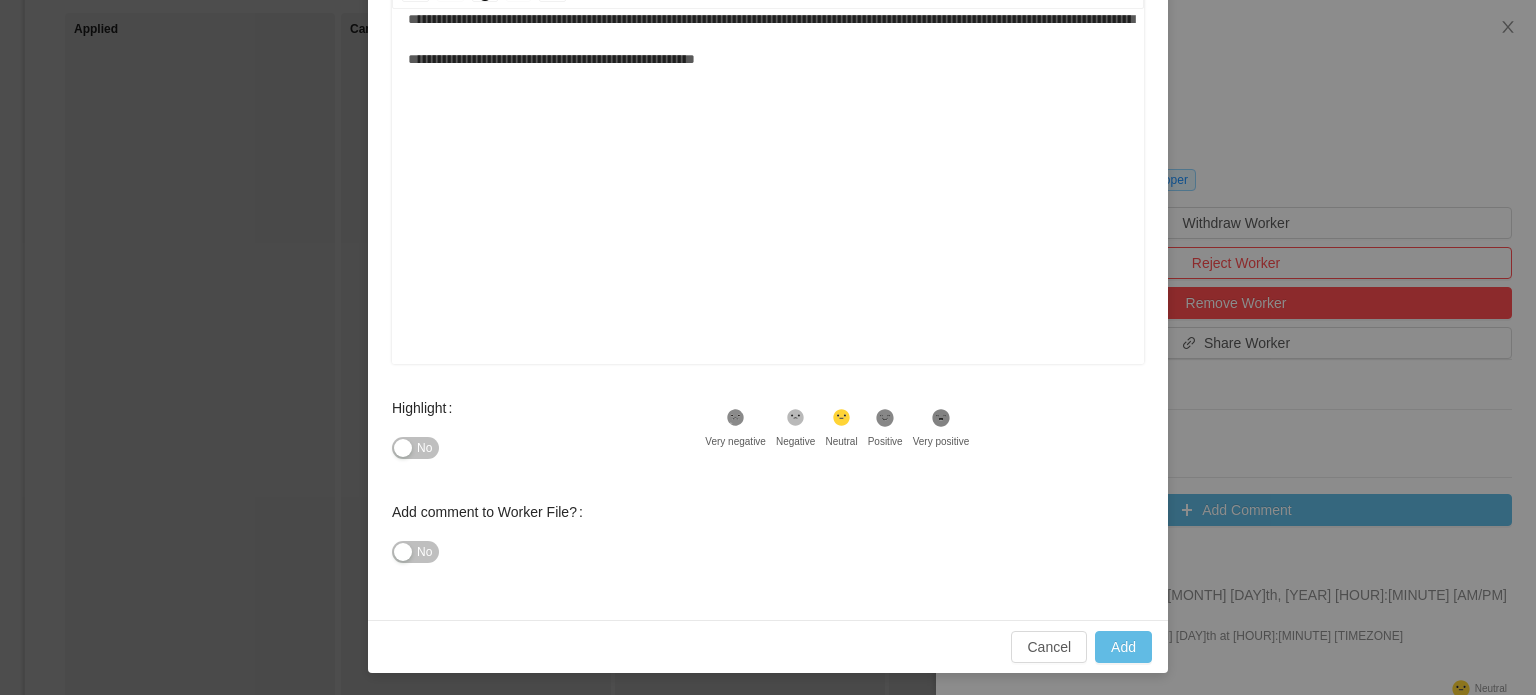 click on "No" at bounding box center [424, 448] 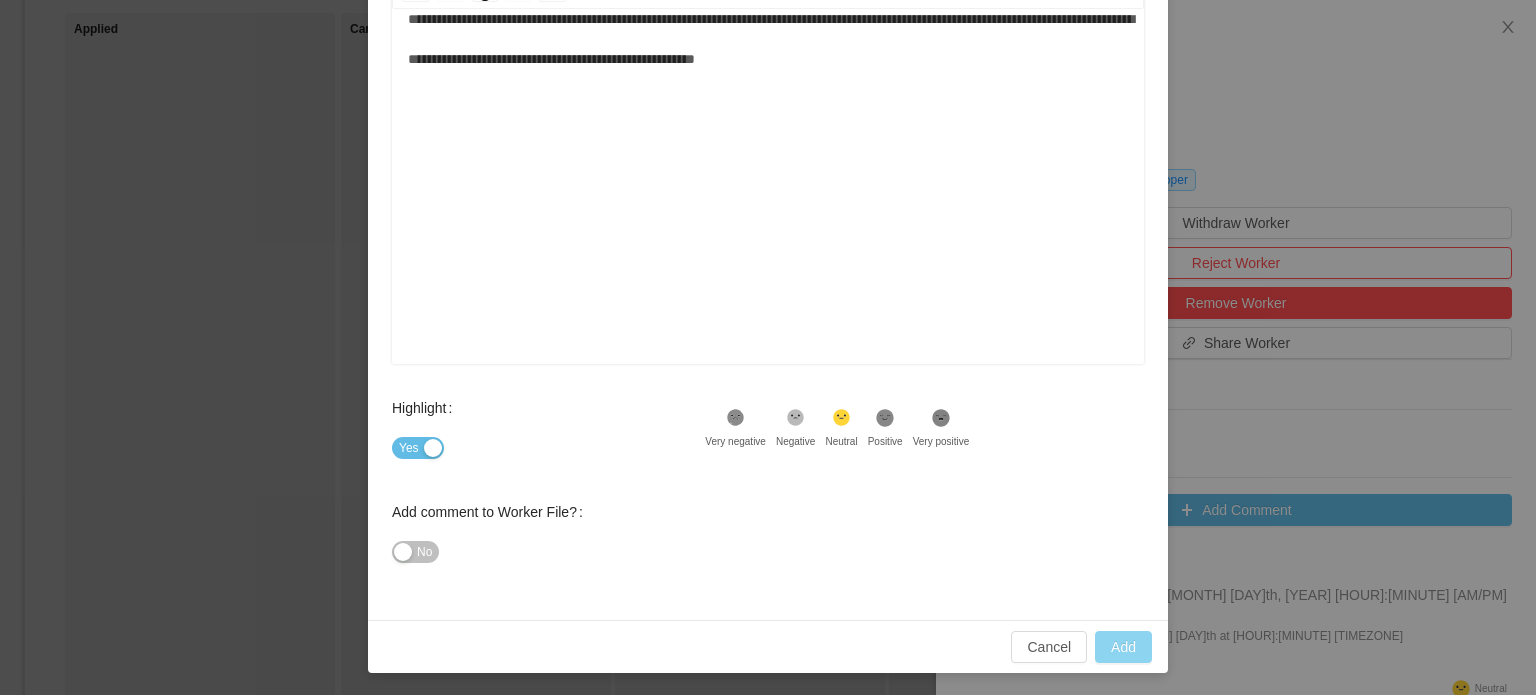 click on "Add" at bounding box center [1123, 647] 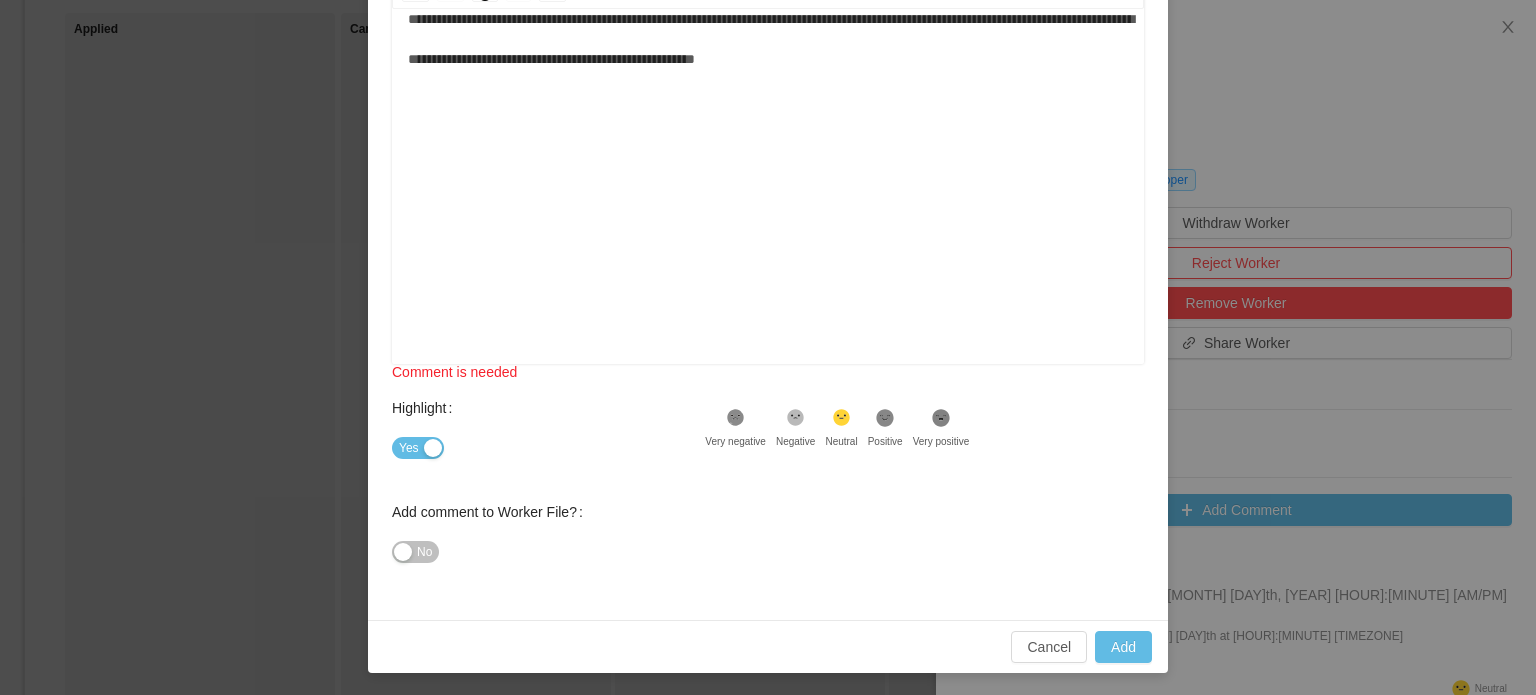 click on "**********" at bounding box center [768, 39] 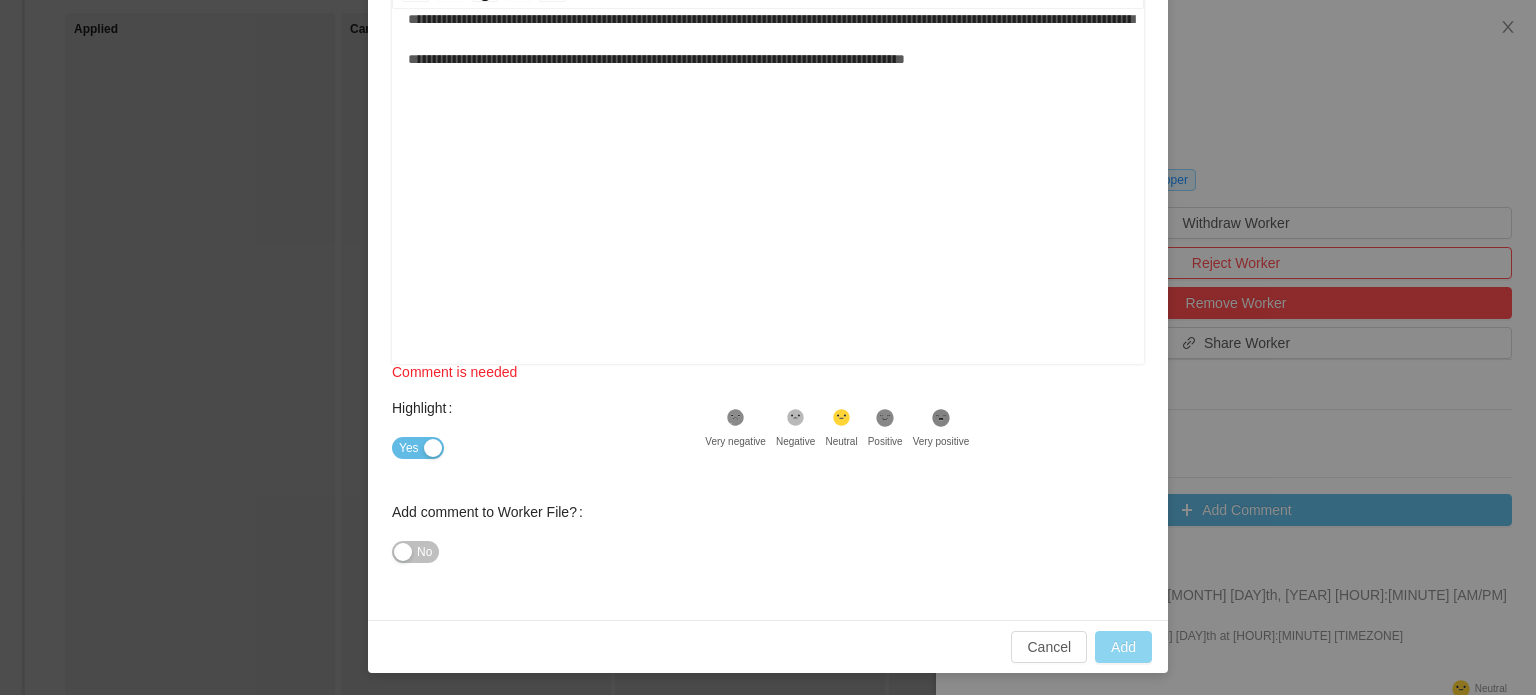 type on "**********" 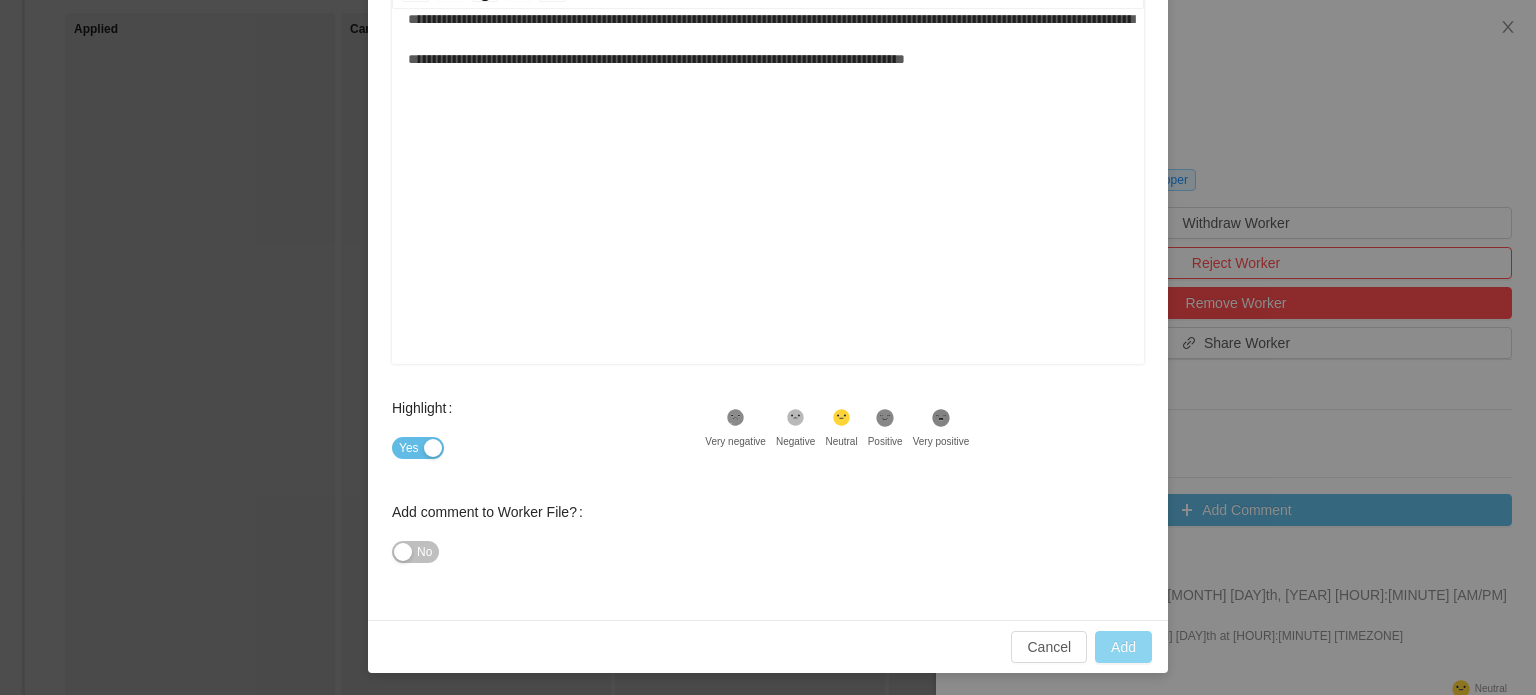 click on "Add" at bounding box center (1123, 647) 